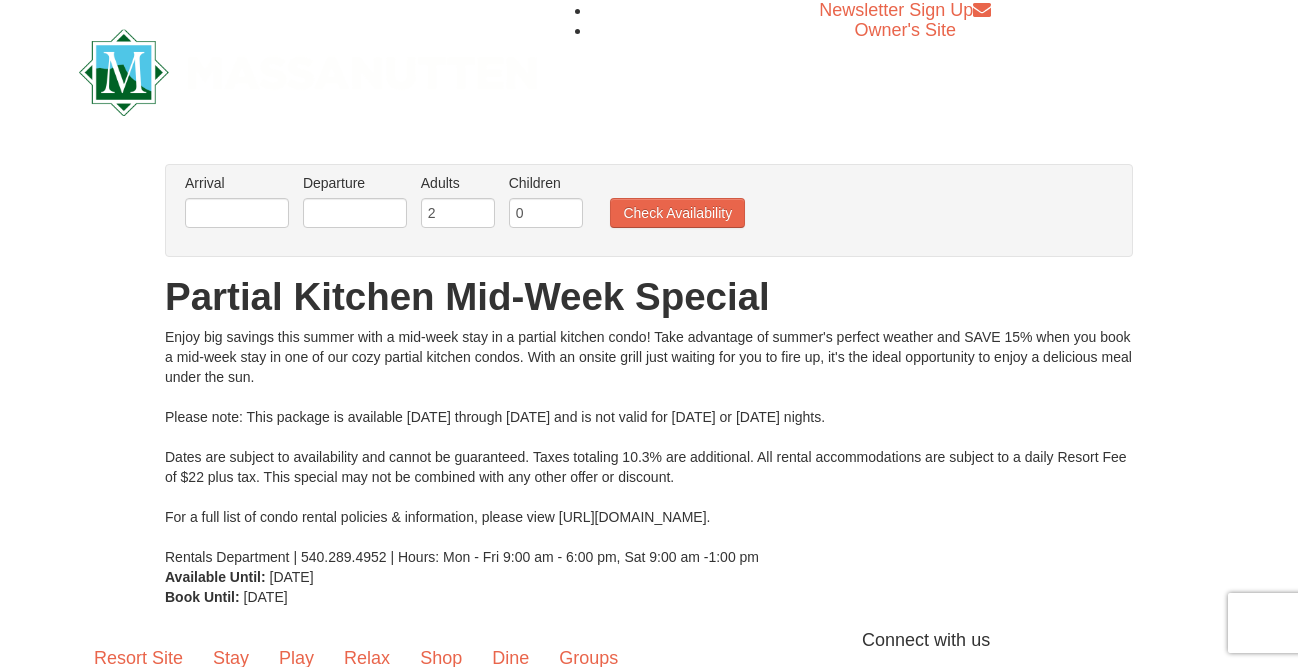 scroll, scrollTop: 0, scrollLeft: 0, axis: both 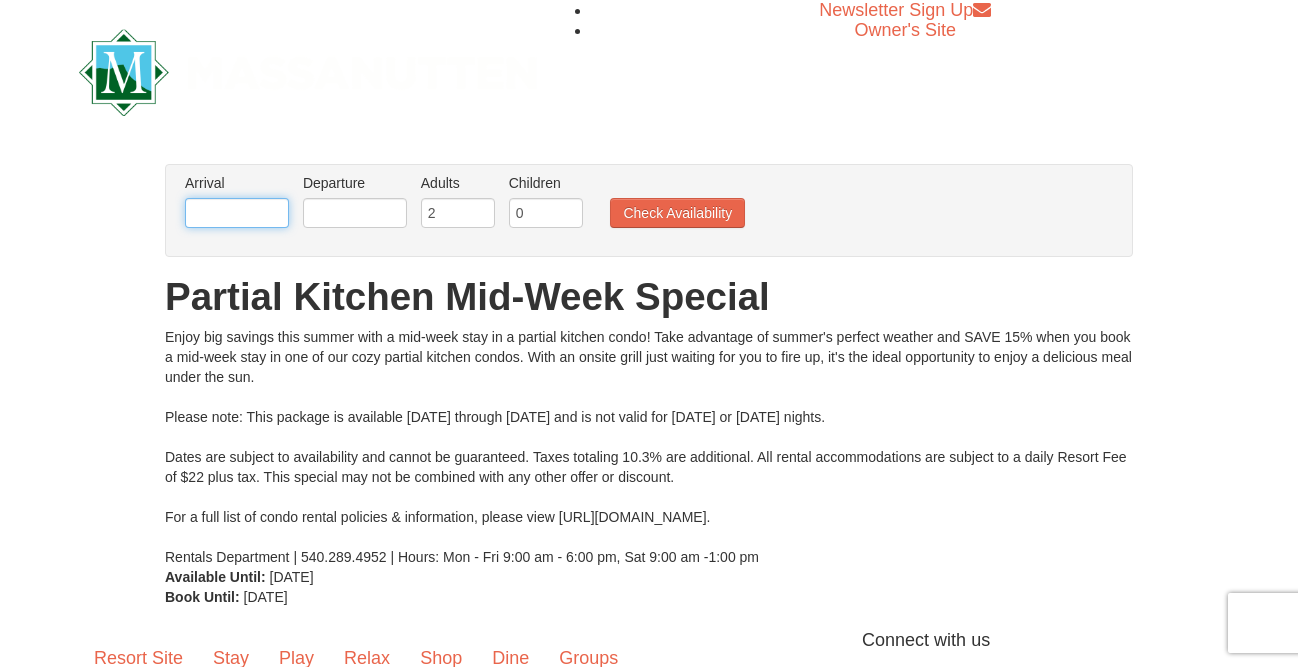 click at bounding box center [237, 213] 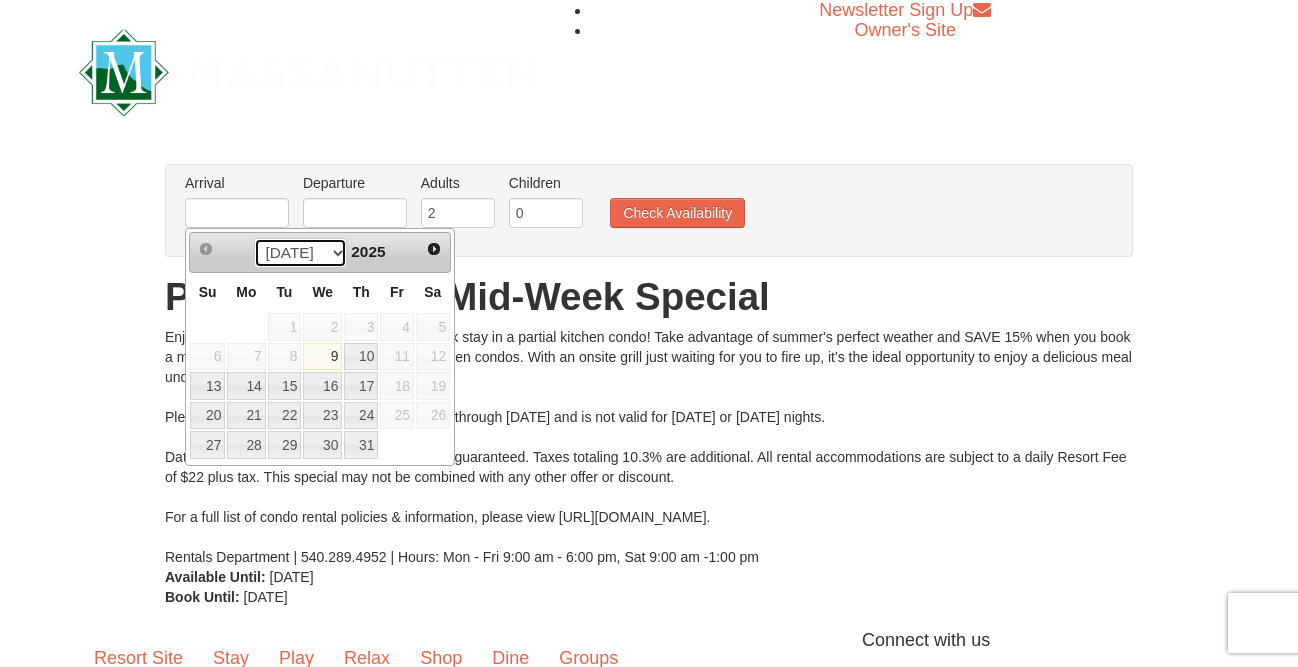 click on "Jul Aug" at bounding box center [300, 253] 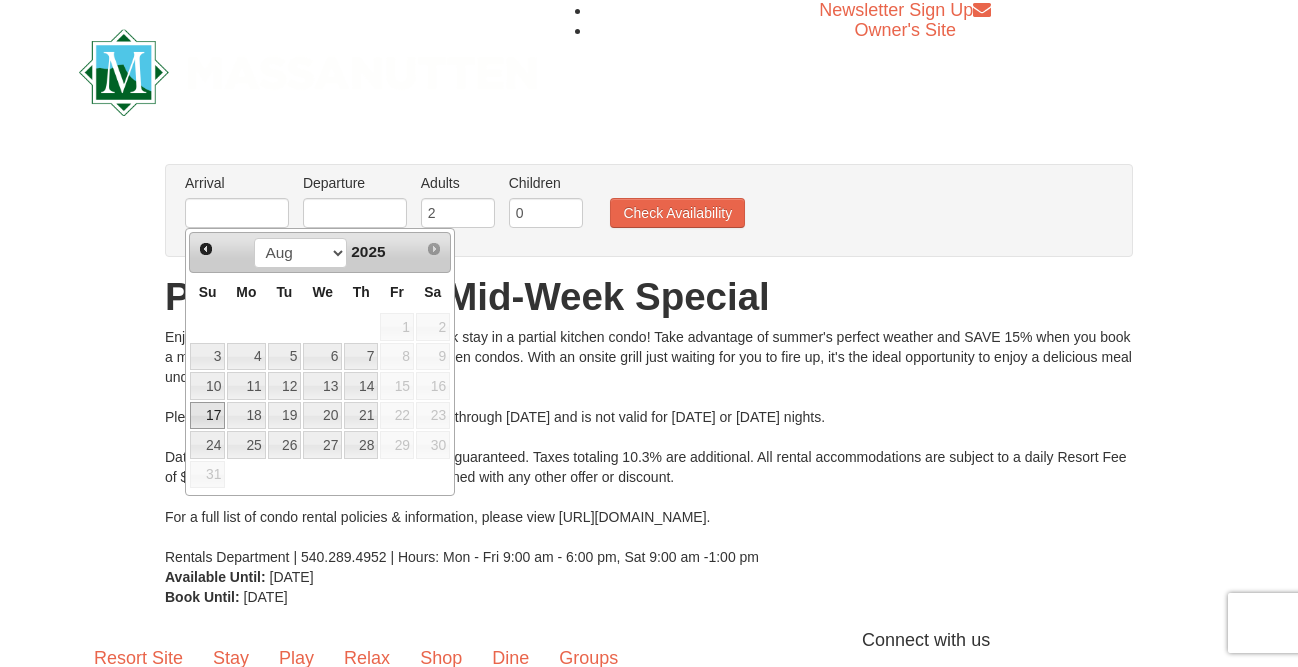 click on "17" at bounding box center (207, 416) 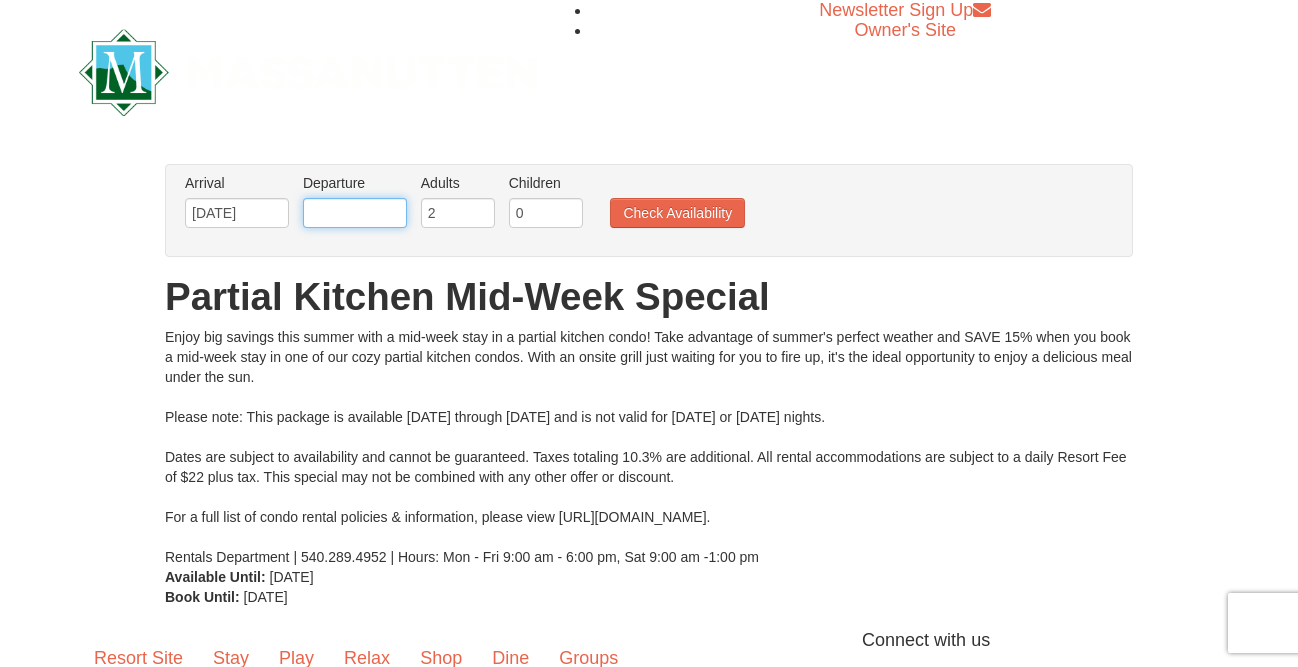 click at bounding box center [355, 213] 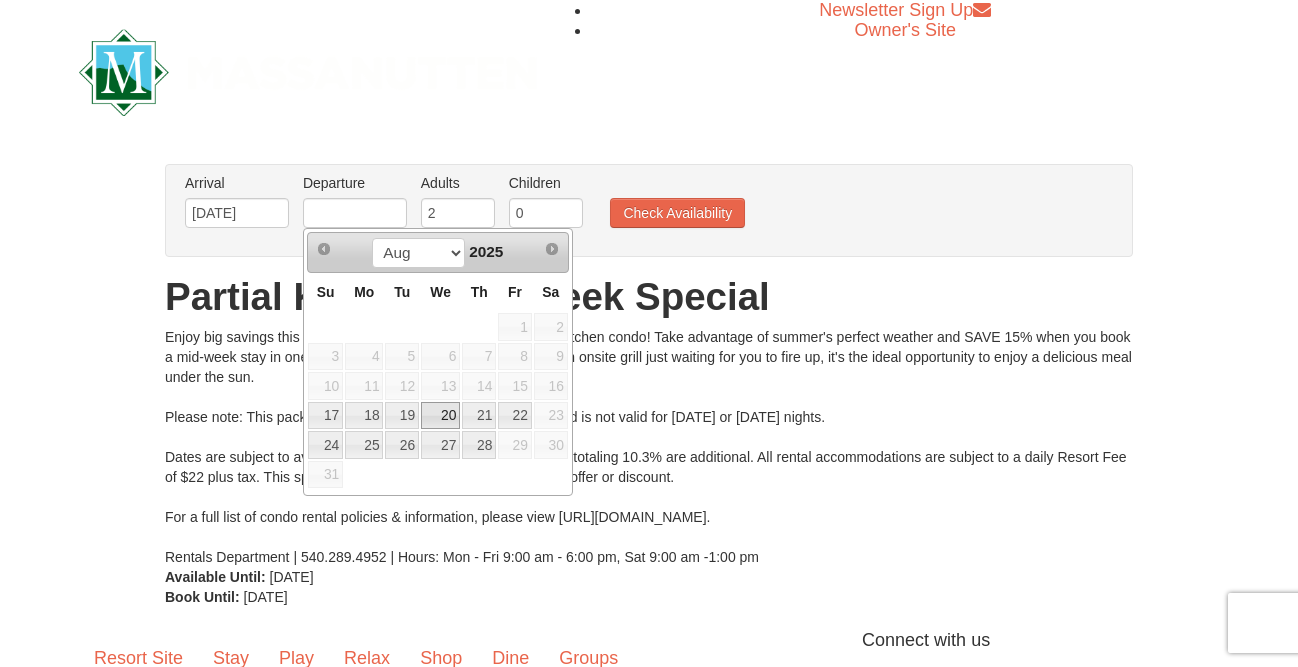 click on "20" at bounding box center [440, 416] 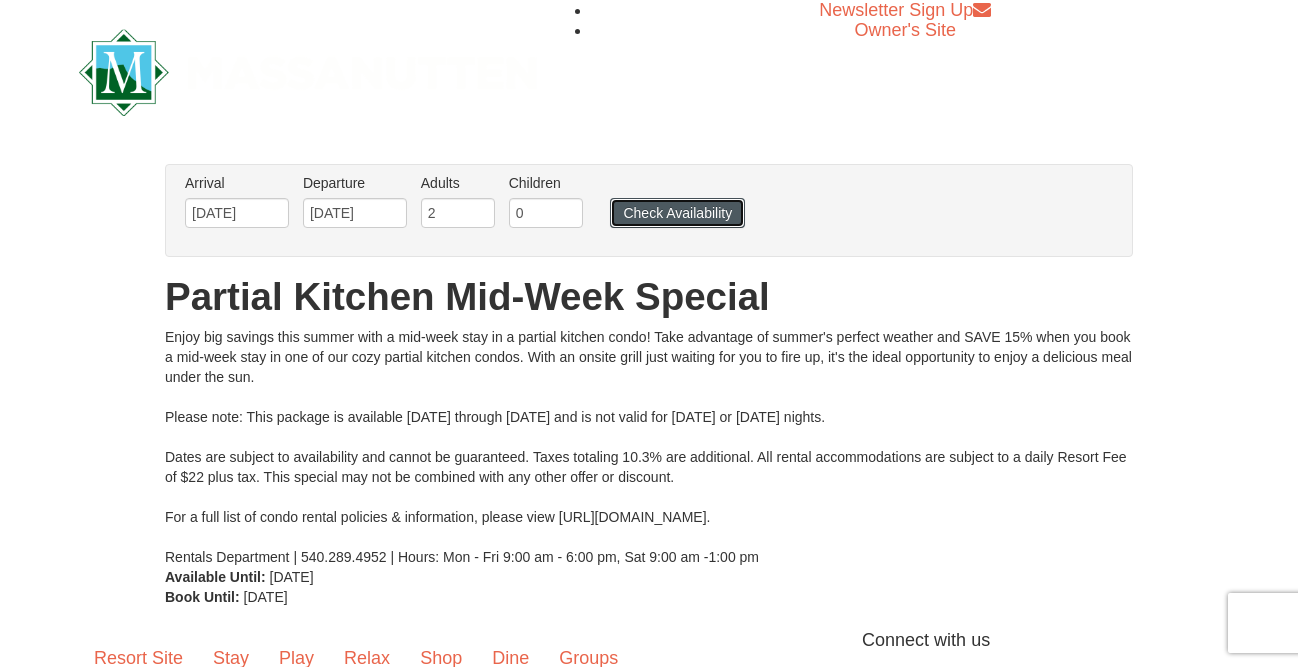 click on "Check Availability" at bounding box center [677, 213] 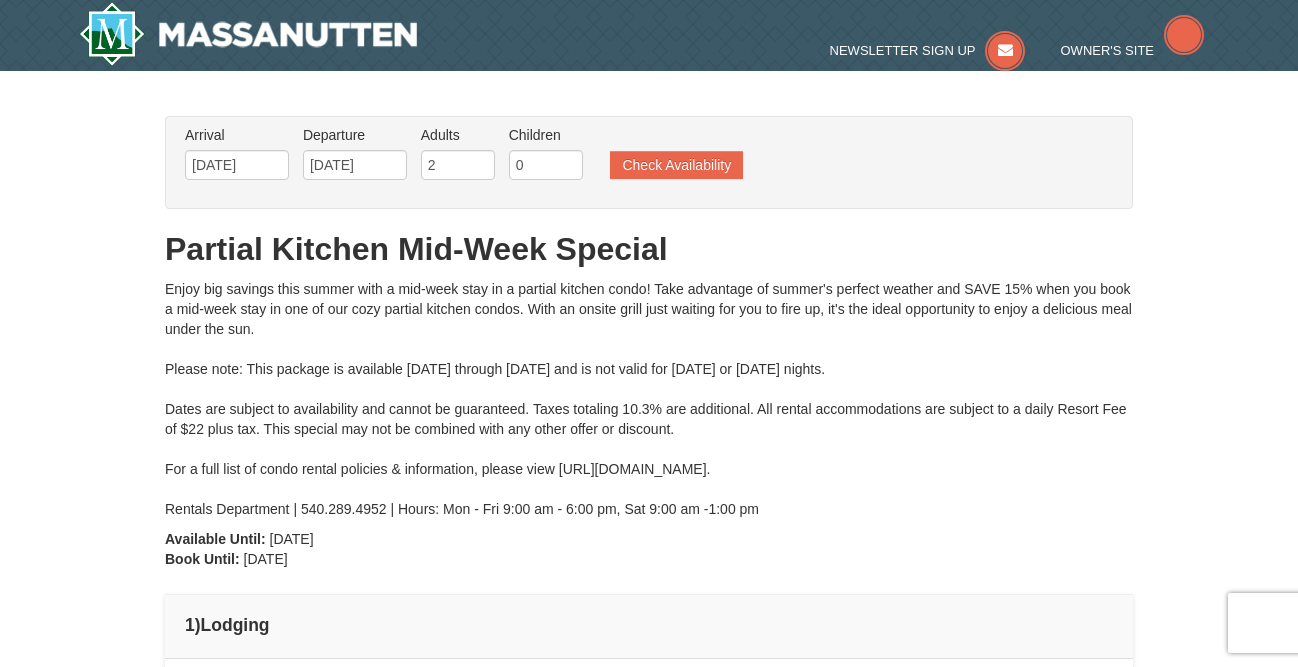 scroll, scrollTop: 0, scrollLeft: 0, axis: both 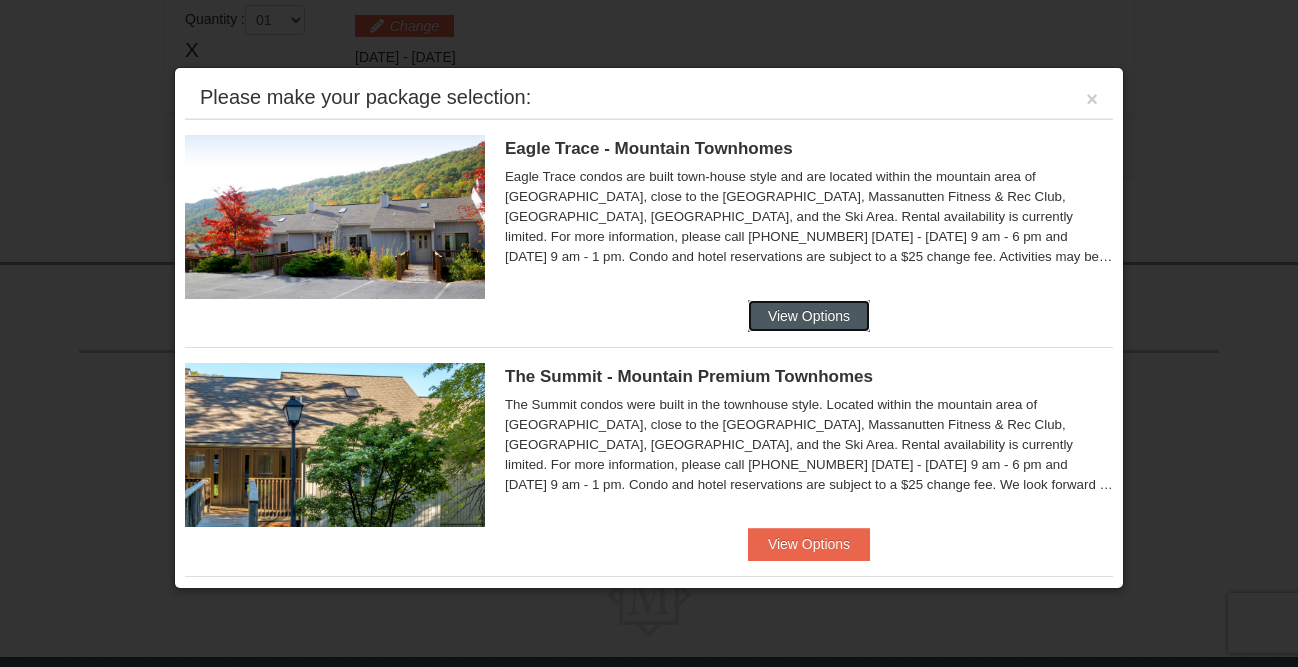 click on "View Options" at bounding box center [809, 316] 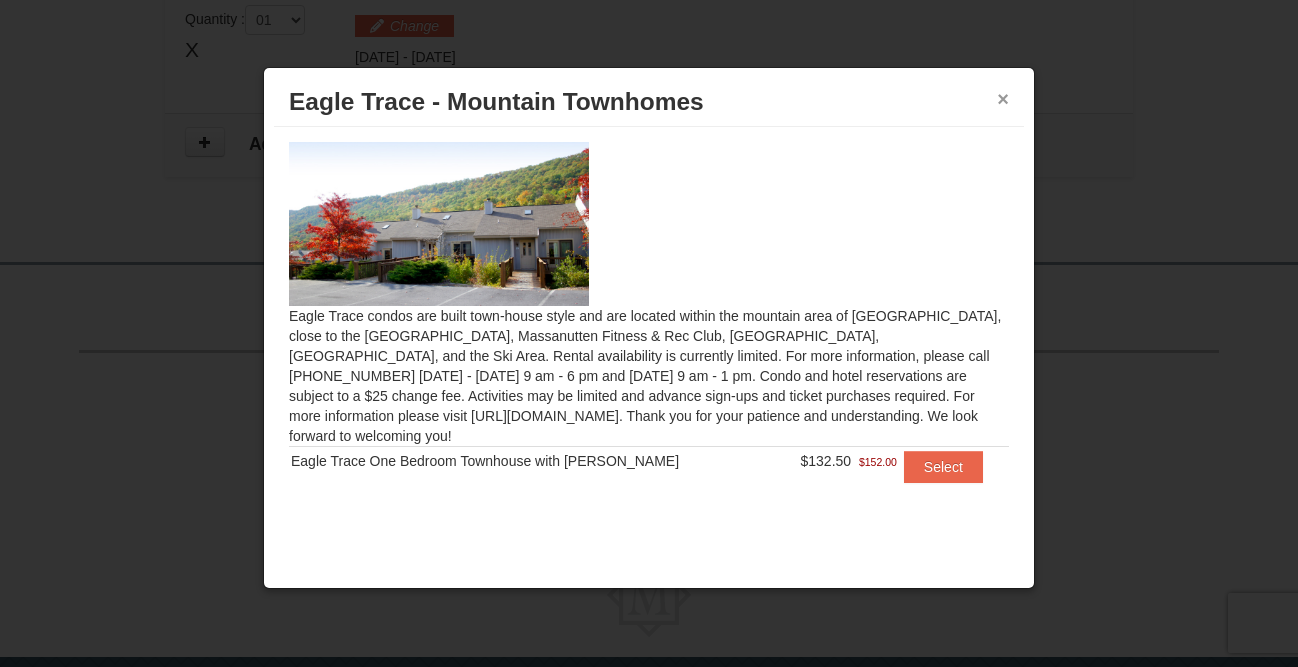click on "×" at bounding box center (1003, 99) 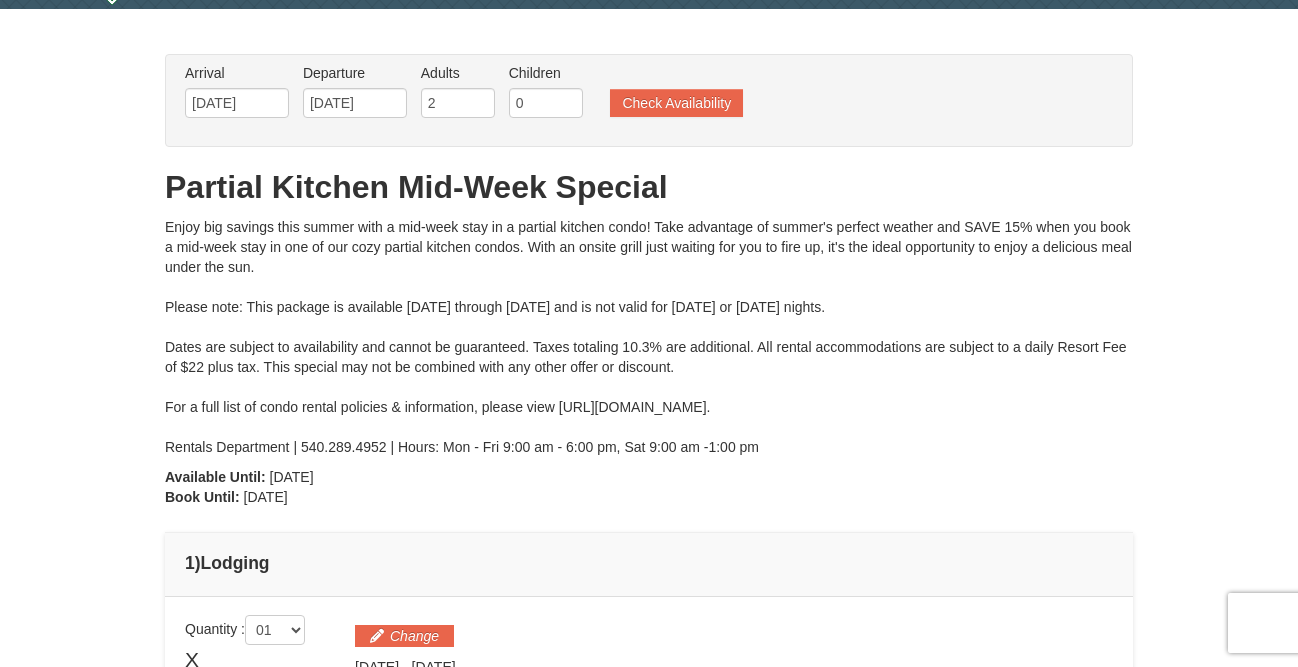 scroll, scrollTop: 0, scrollLeft: 0, axis: both 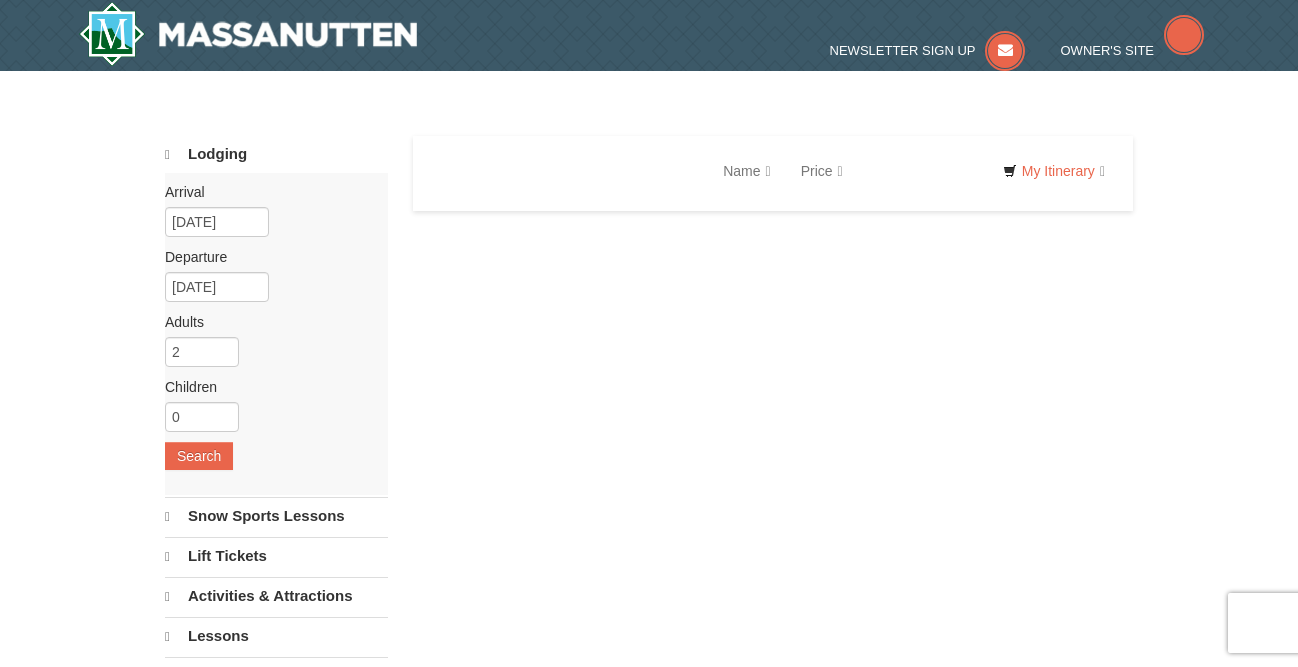 select on "7" 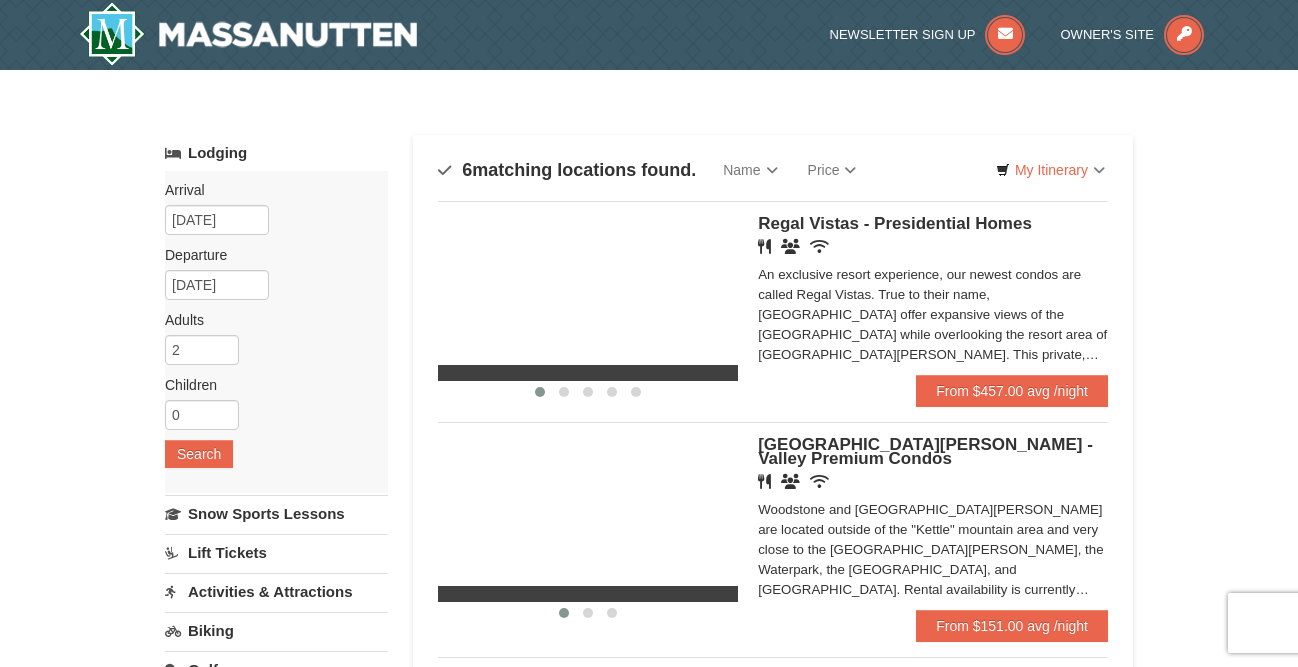 scroll, scrollTop: 0, scrollLeft: 0, axis: both 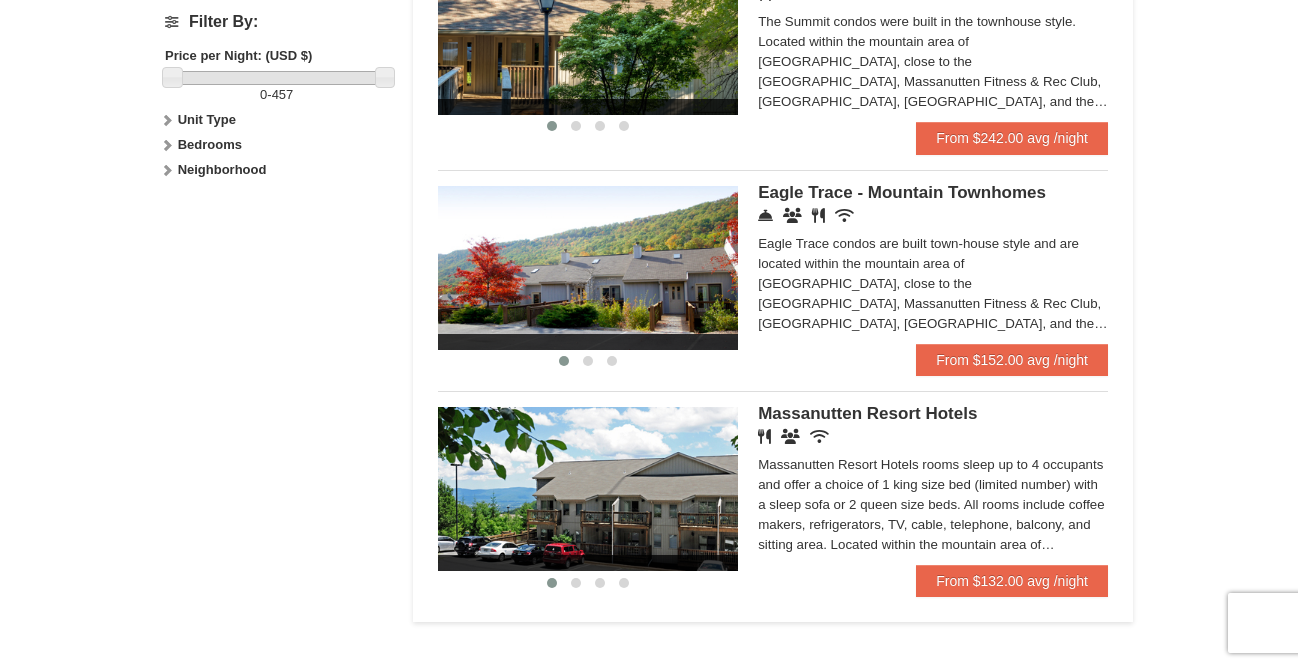 click at bounding box center (588, 489) 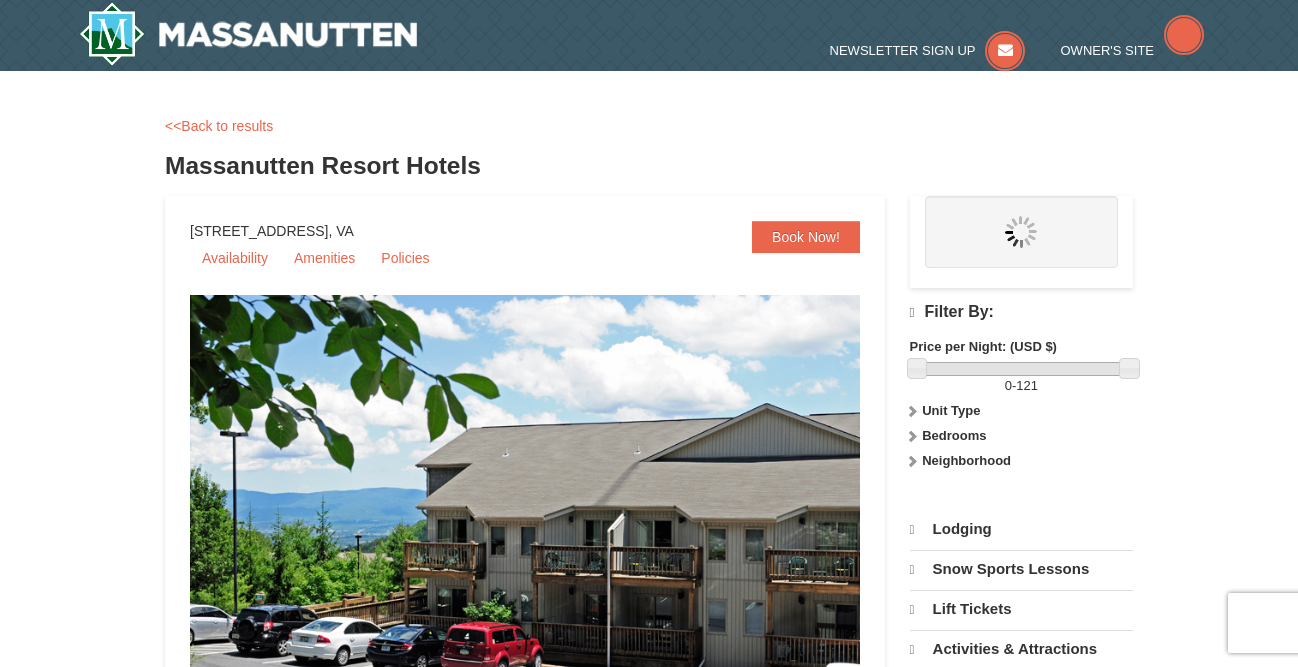 scroll, scrollTop: 0, scrollLeft: 0, axis: both 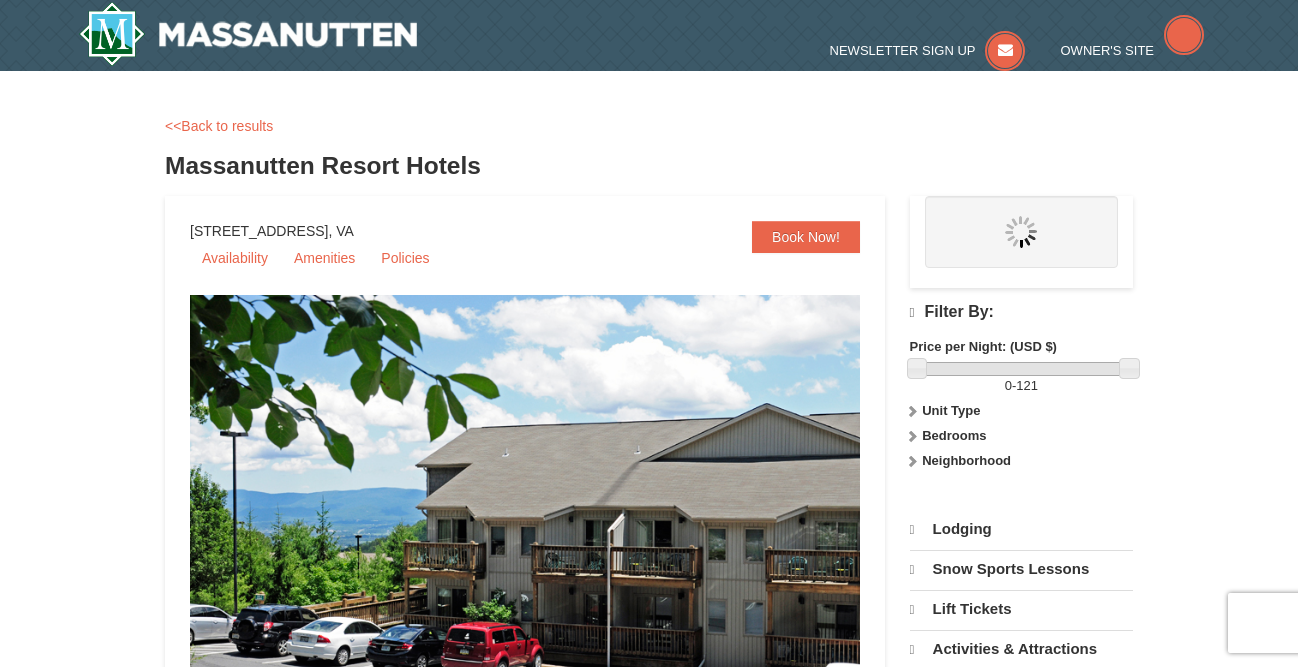 select on "7" 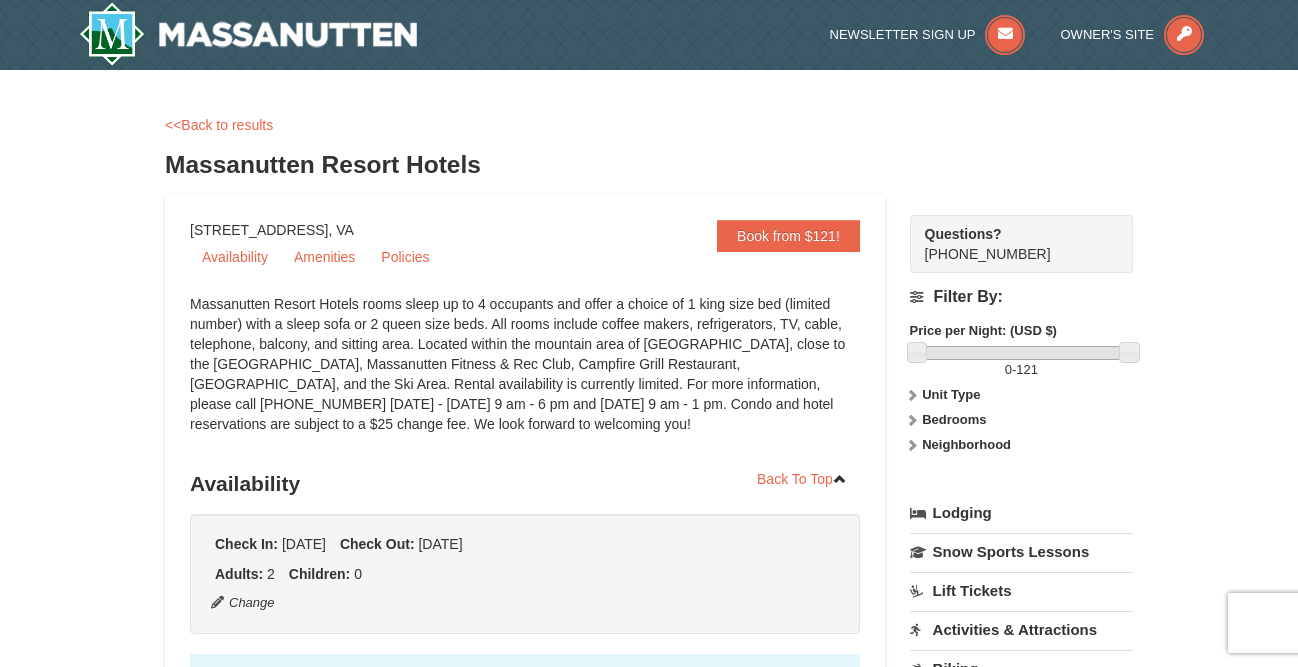 scroll, scrollTop: 0, scrollLeft: 0, axis: both 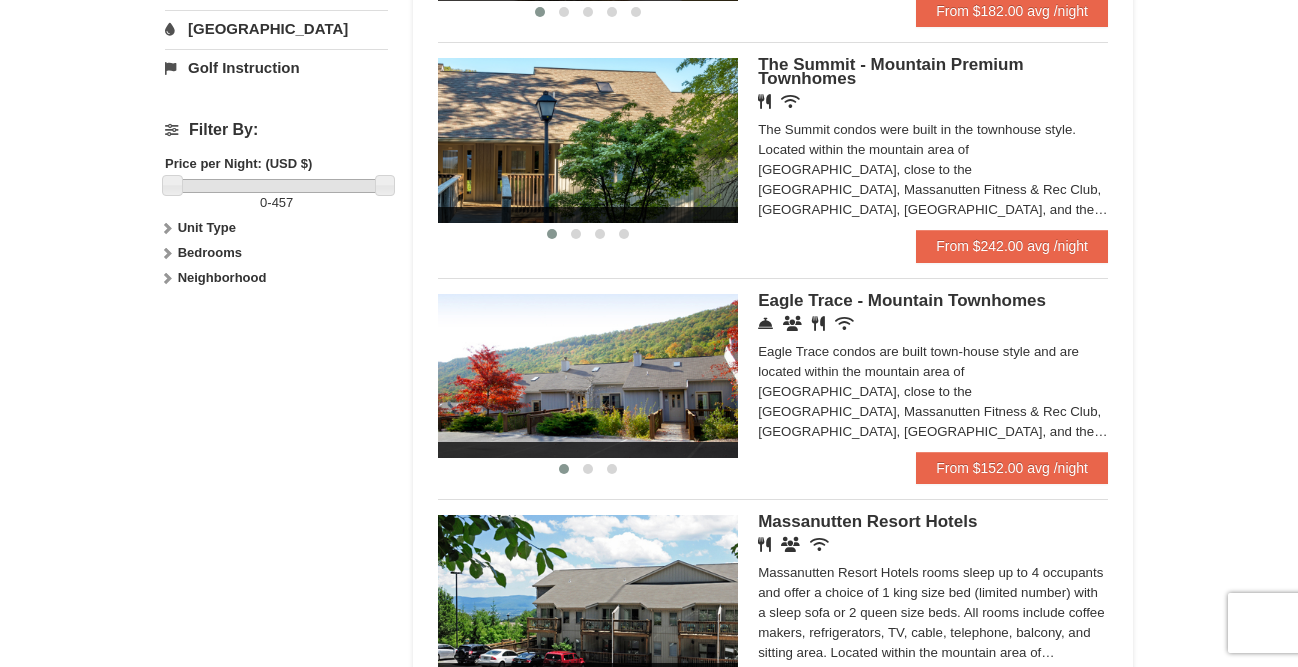 click at bounding box center [588, 376] 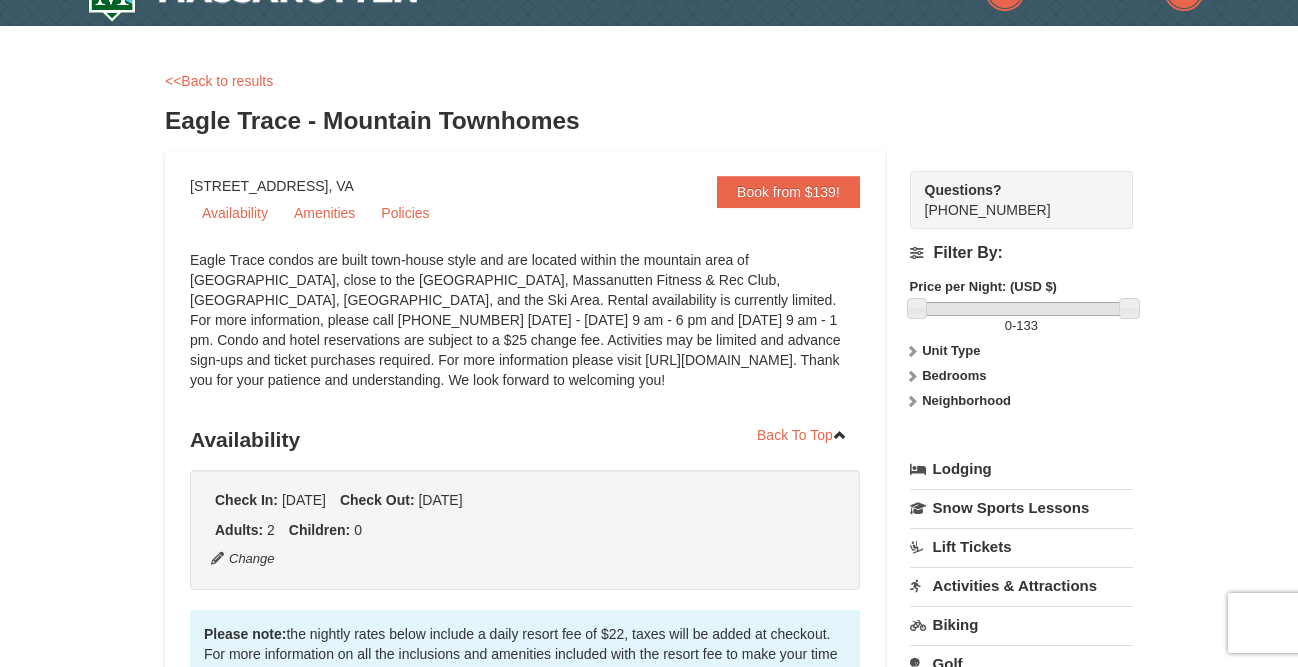 scroll, scrollTop: 286, scrollLeft: 0, axis: vertical 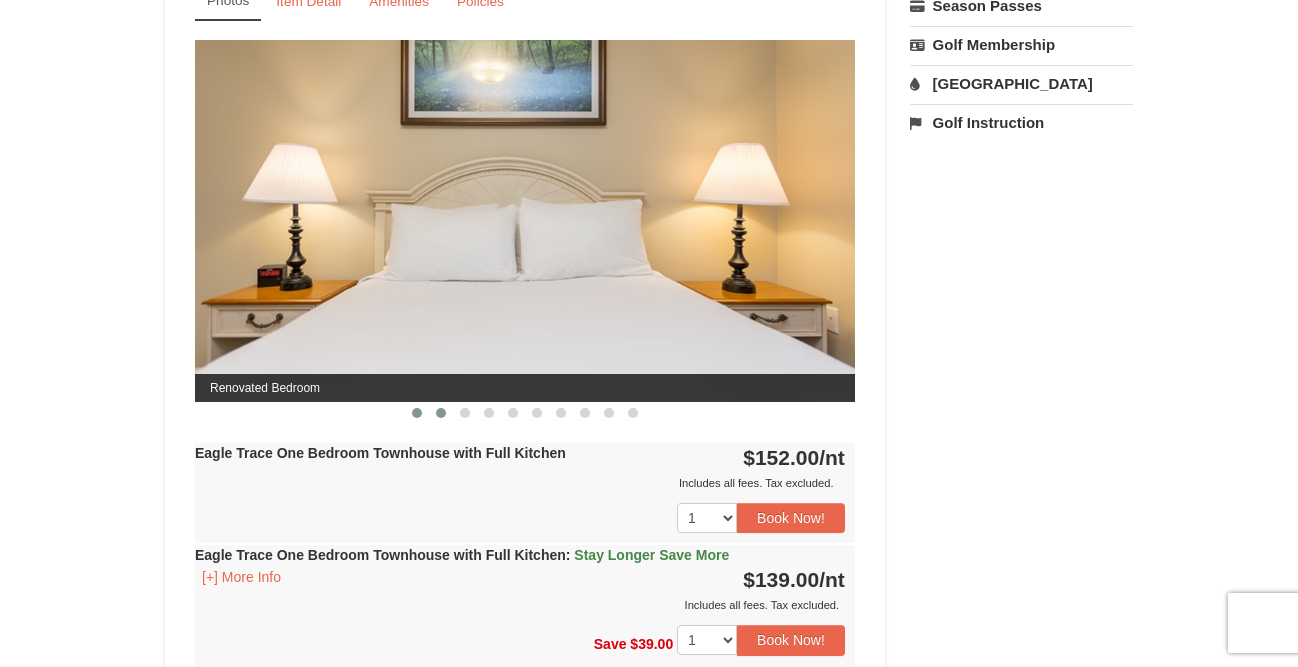 click at bounding box center (441, 413) 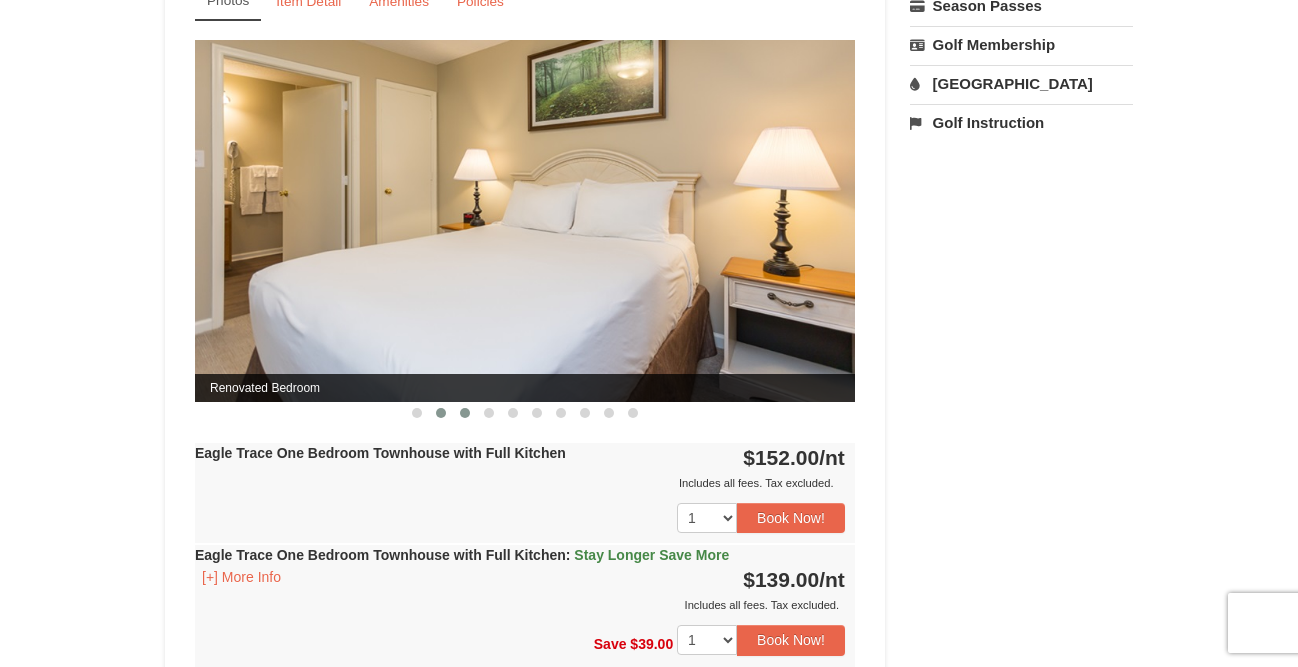 click at bounding box center (465, 413) 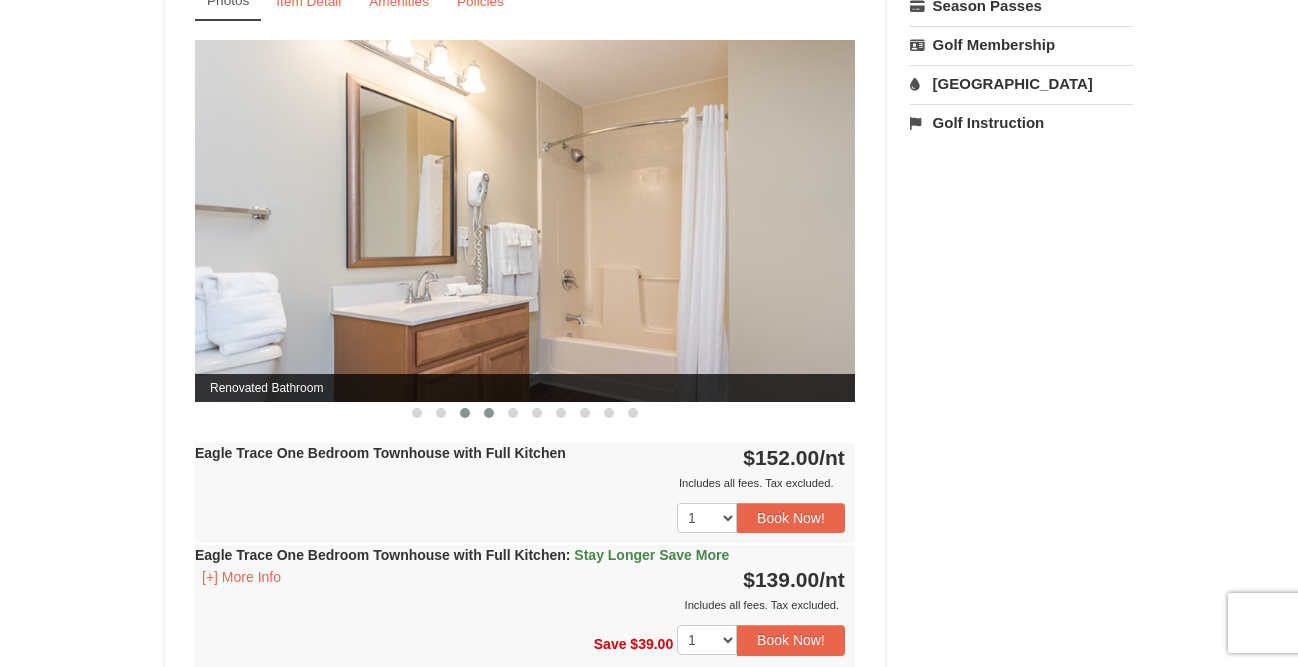 click at bounding box center [489, 413] 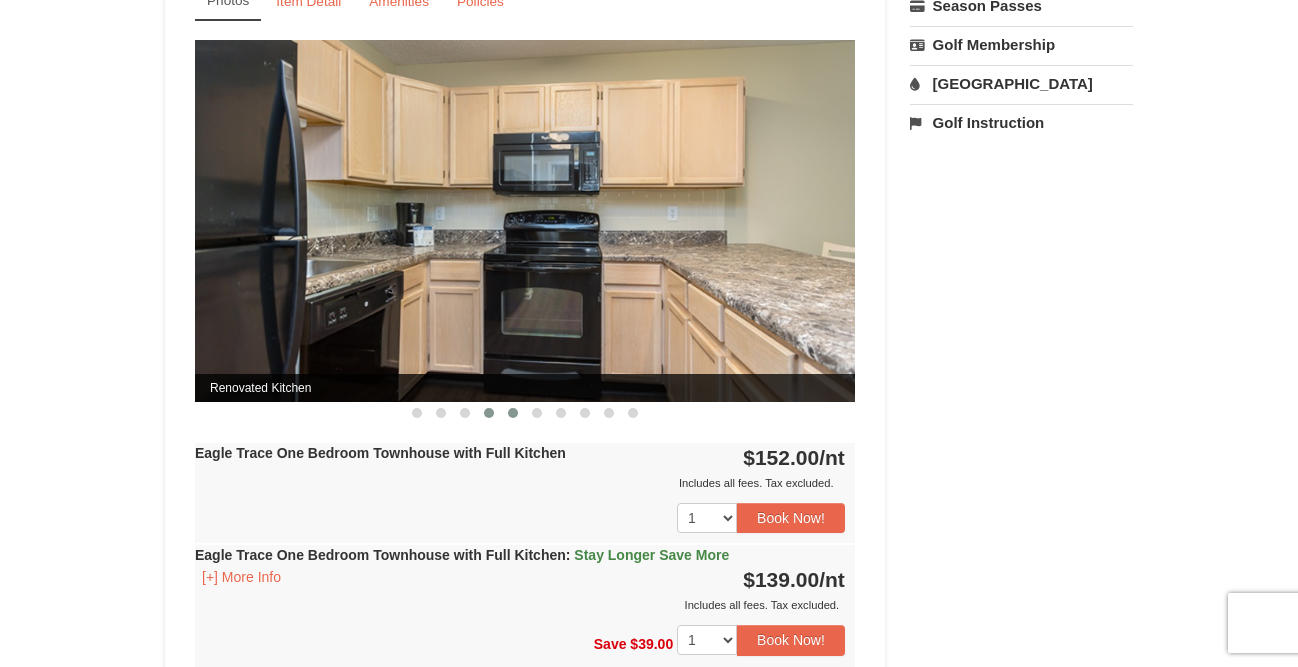 click at bounding box center [513, 413] 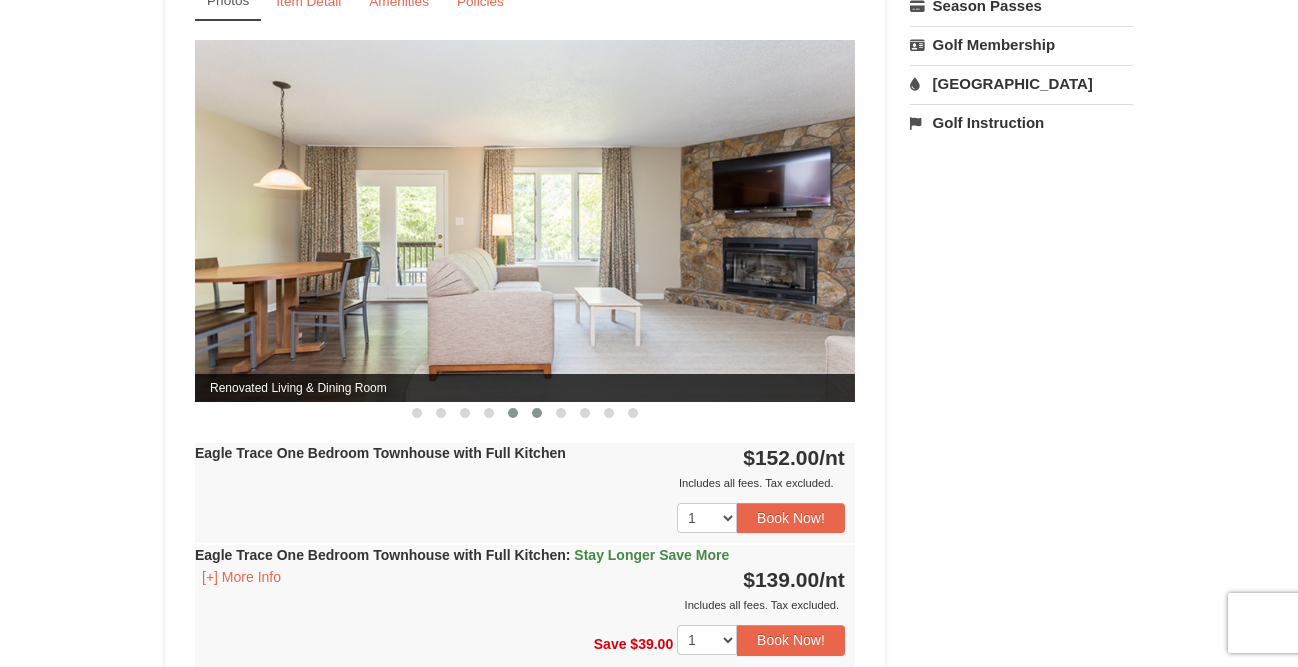 click at bounding box center [537, 413] 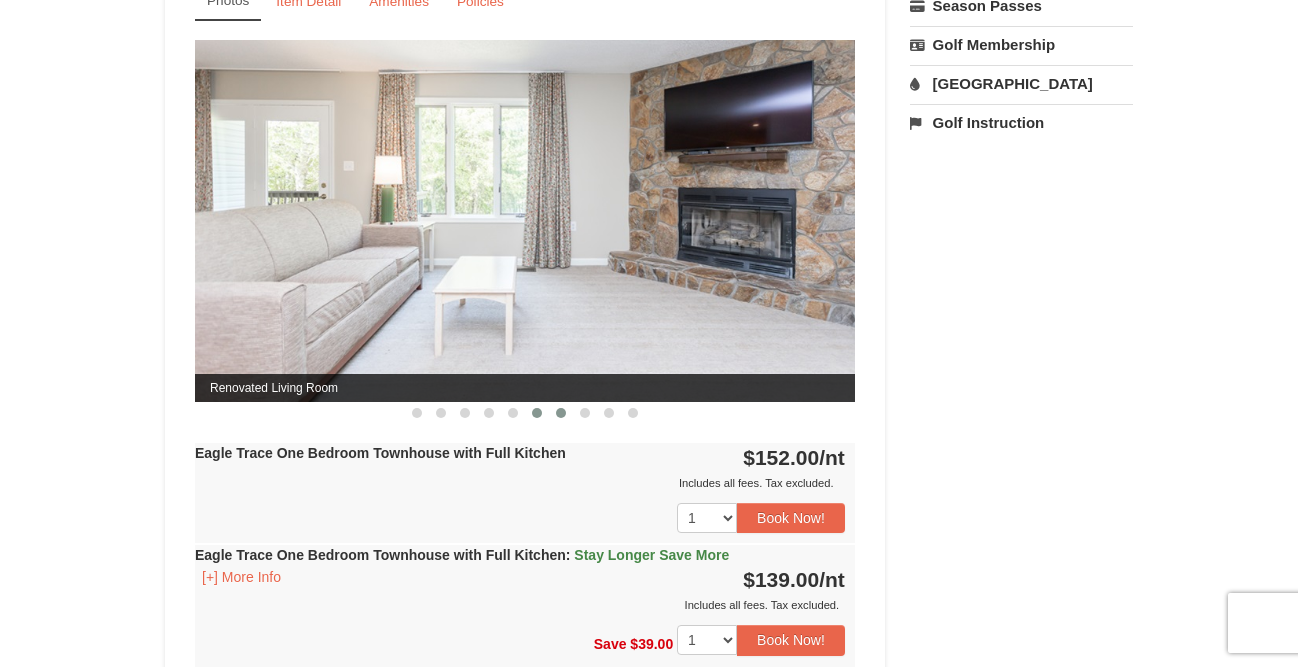 click at bounding box center (561, 413) 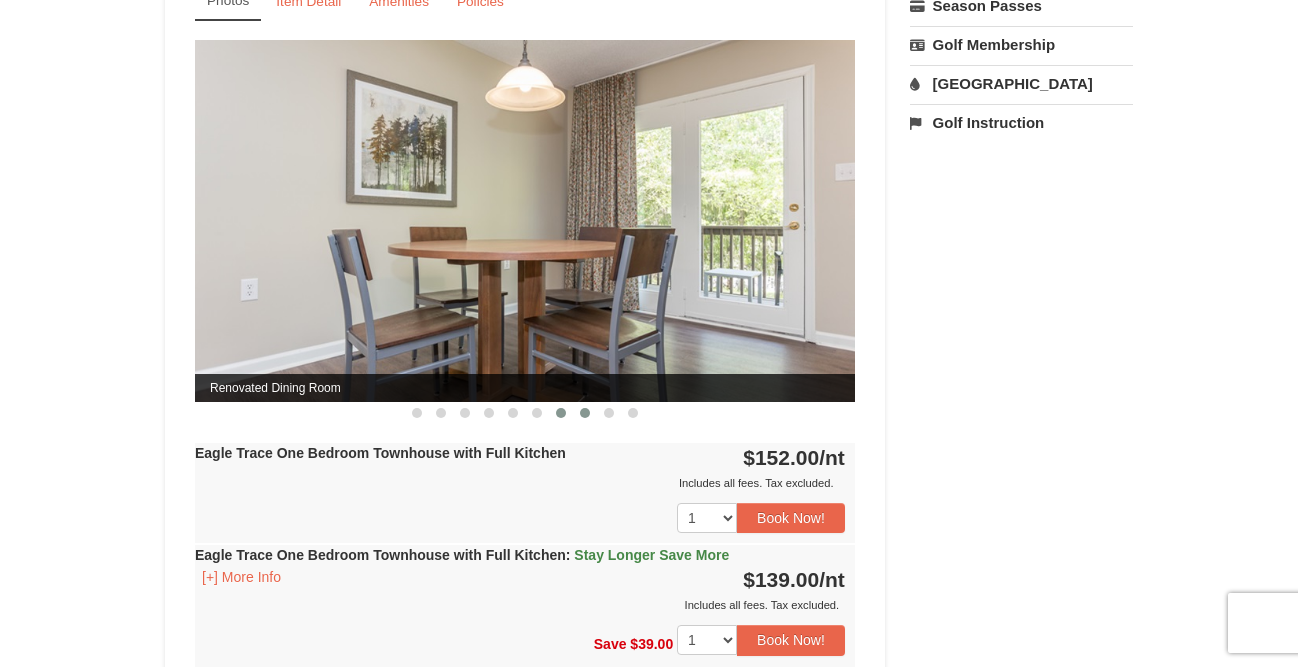 click at bounding box center (585, 413) 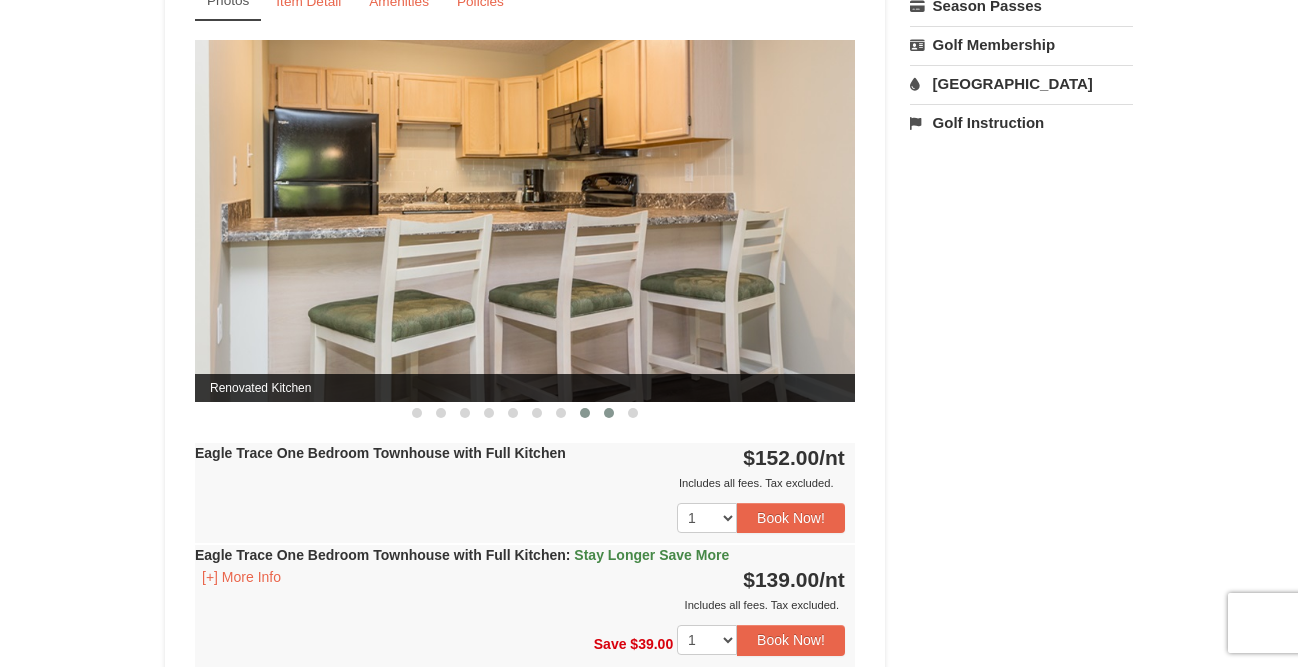 click at bounding box center (609, 413) 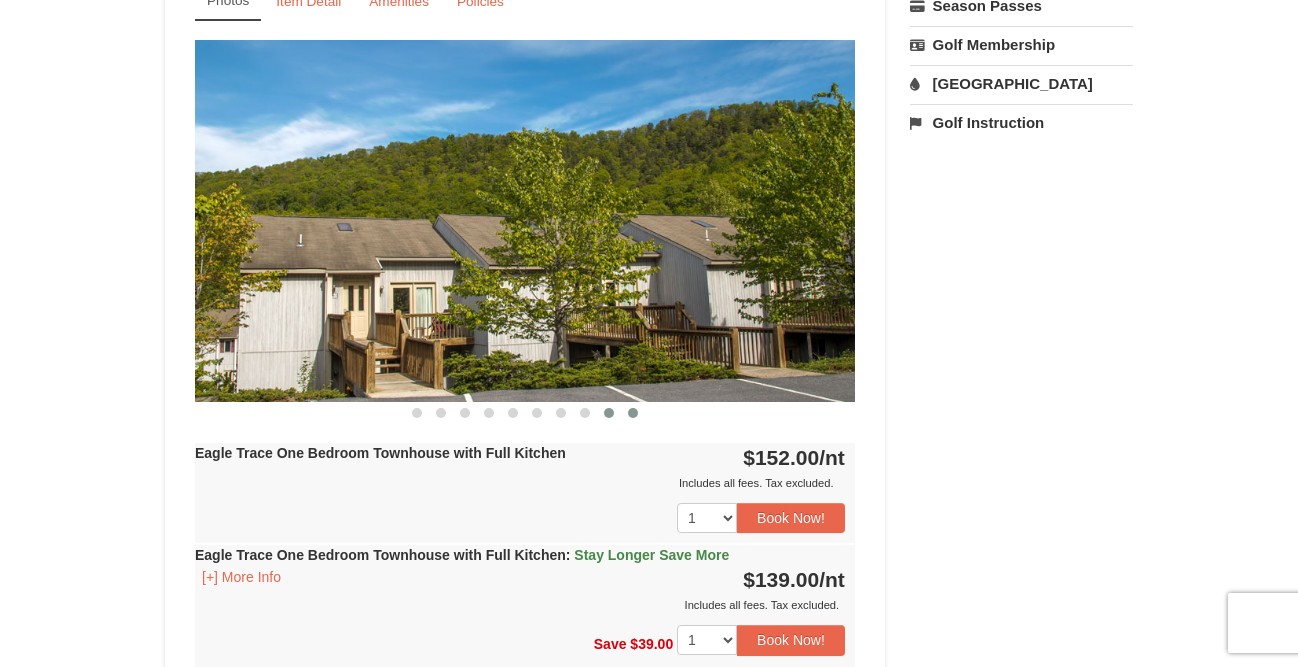 click at bounding box center [633, 413] 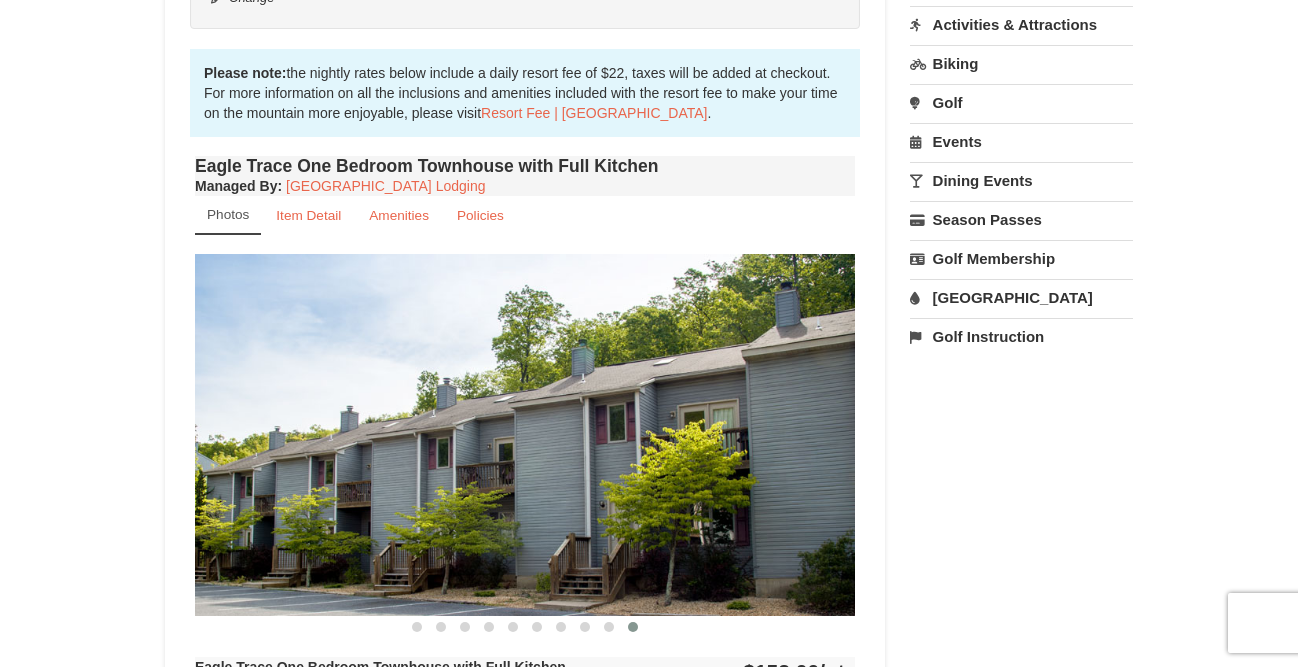 scroll, scrollTop: 585, scrollLeft: 0, axis: vertical 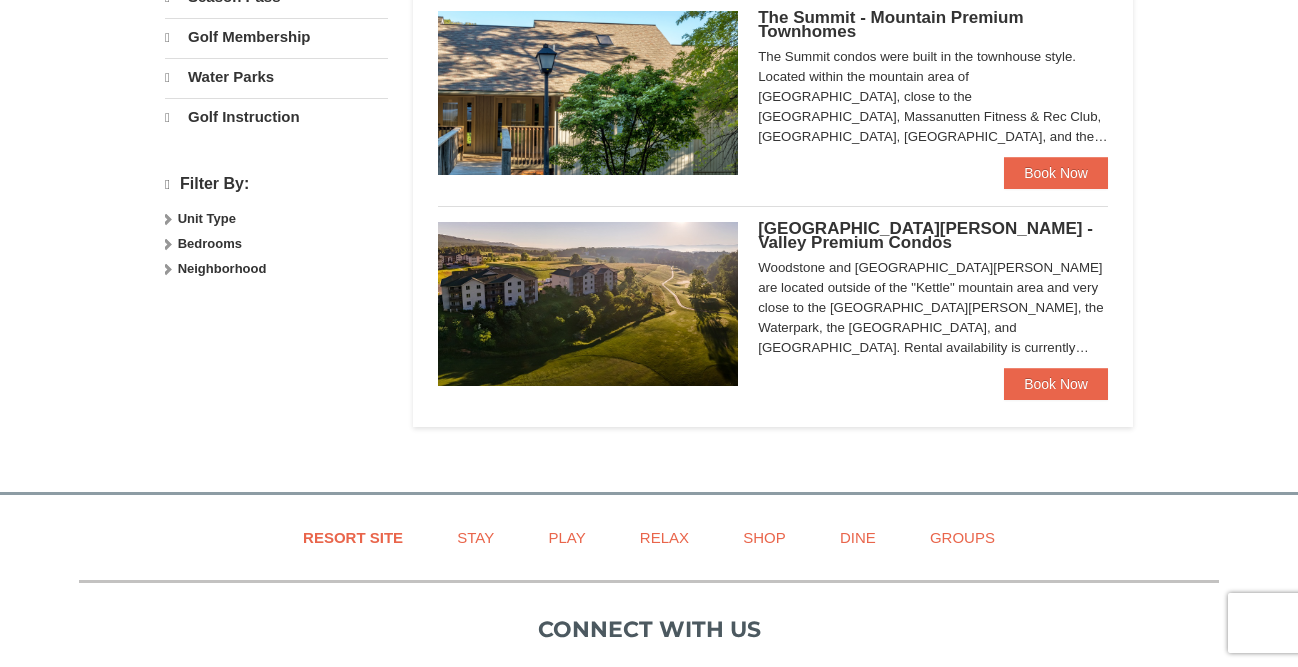 select on "7" 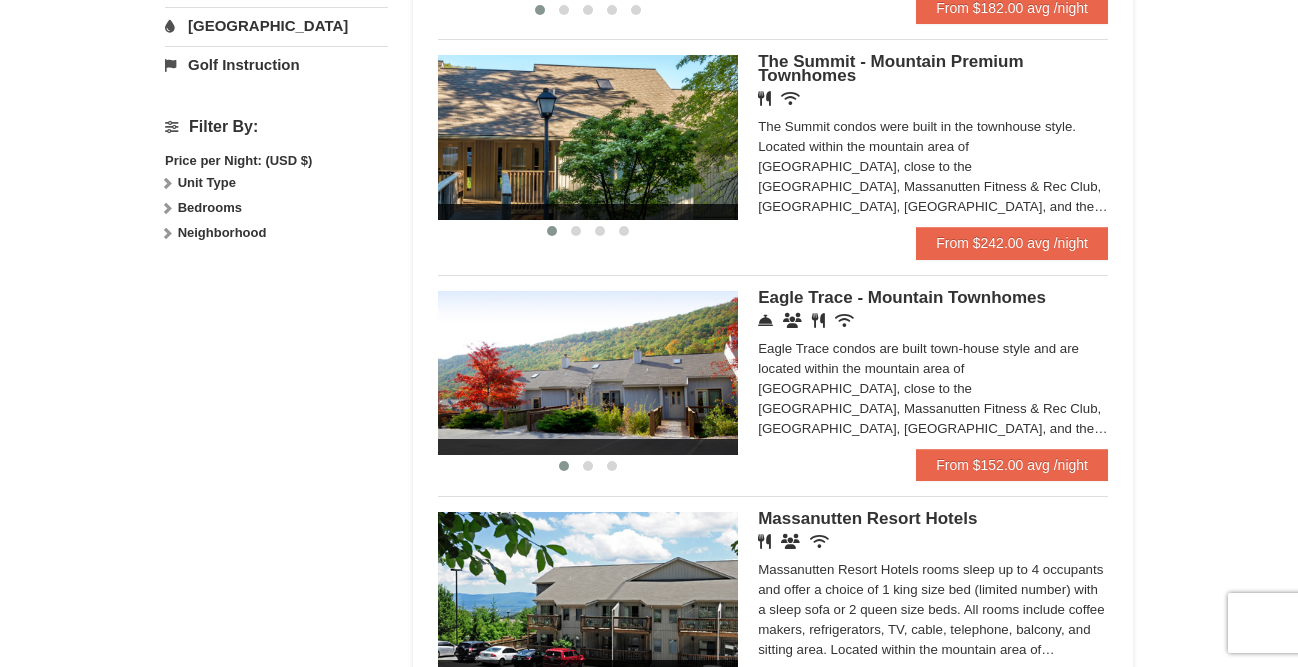 scroll, scrollTop: 839, scrollLeft: 0, axis: vertical 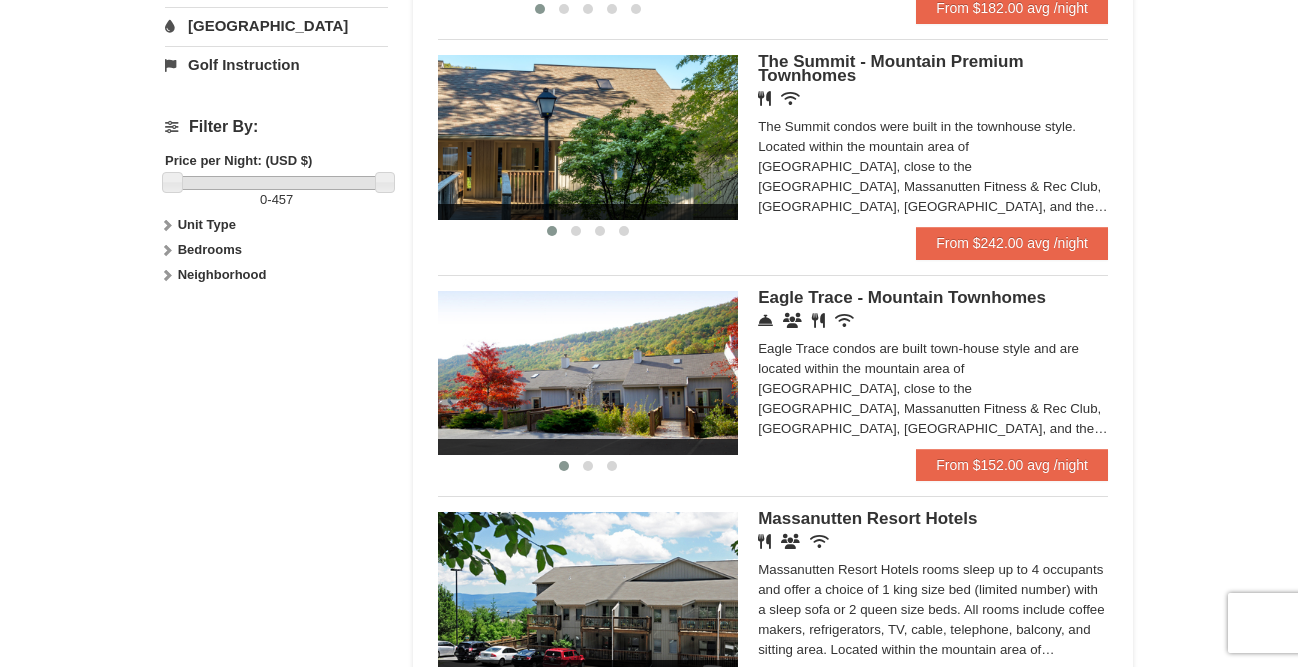 click at bounding box center (588, 137) 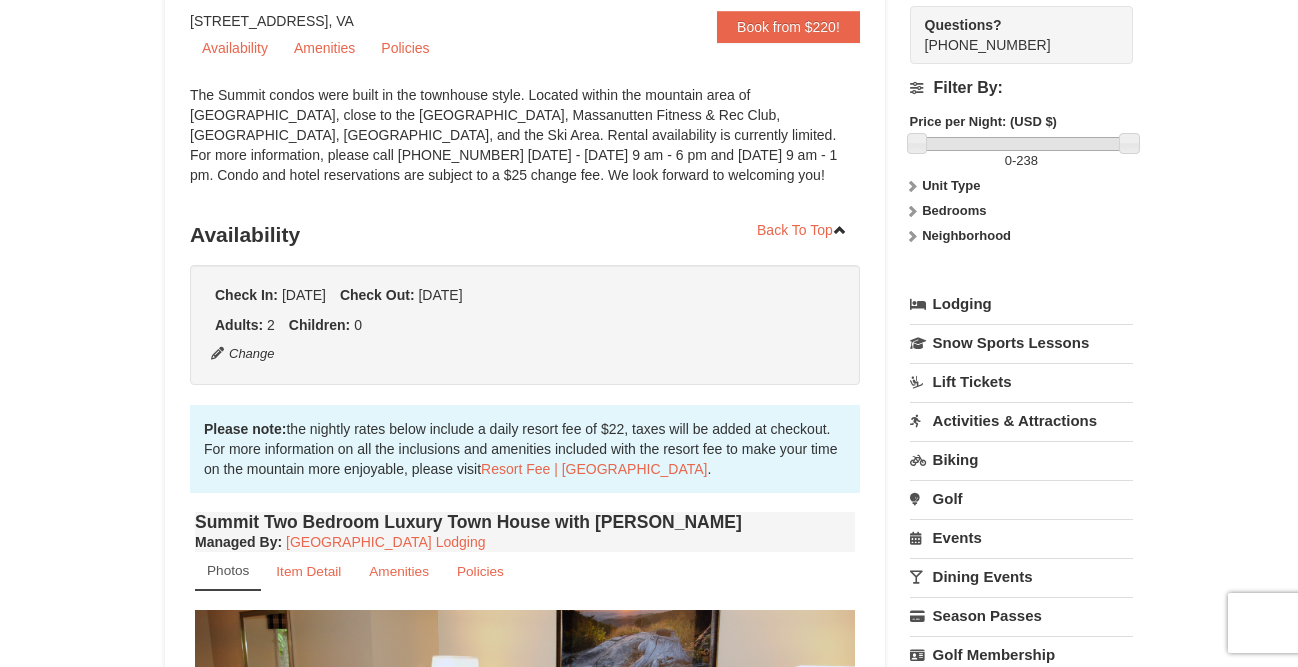 scroll, scrollTop: 237, scrollLeft: 0, axis: vertical 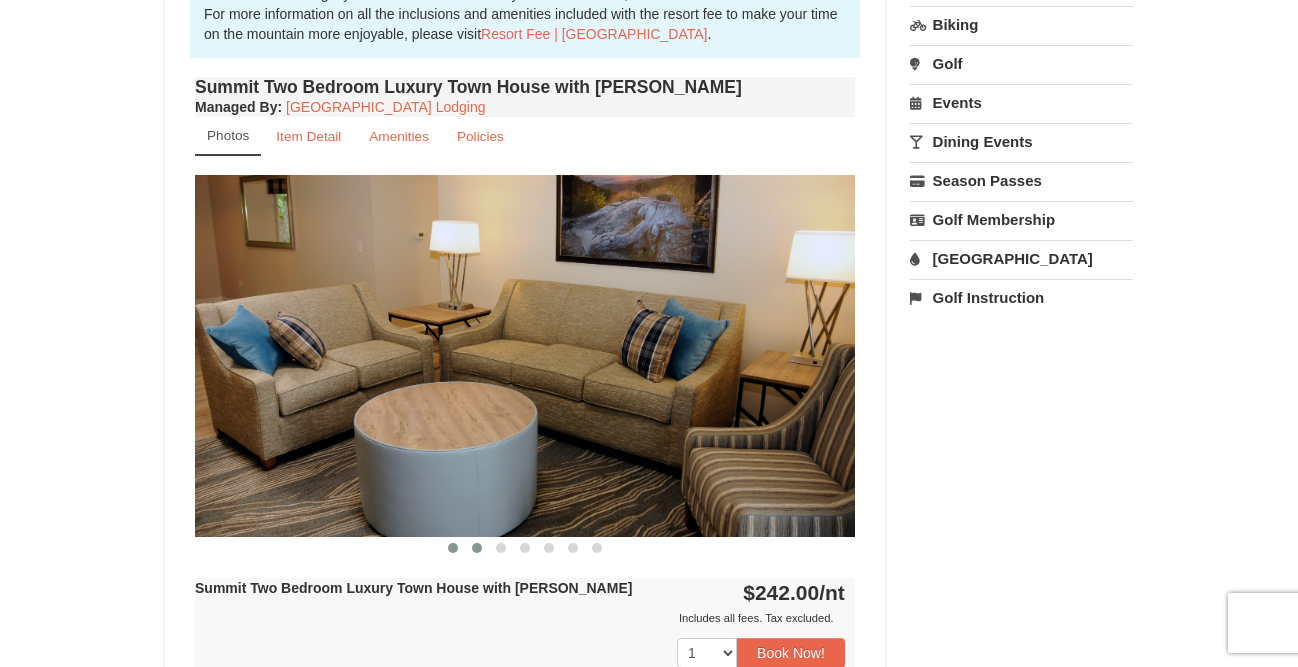 click at bounding box center (477, 548) 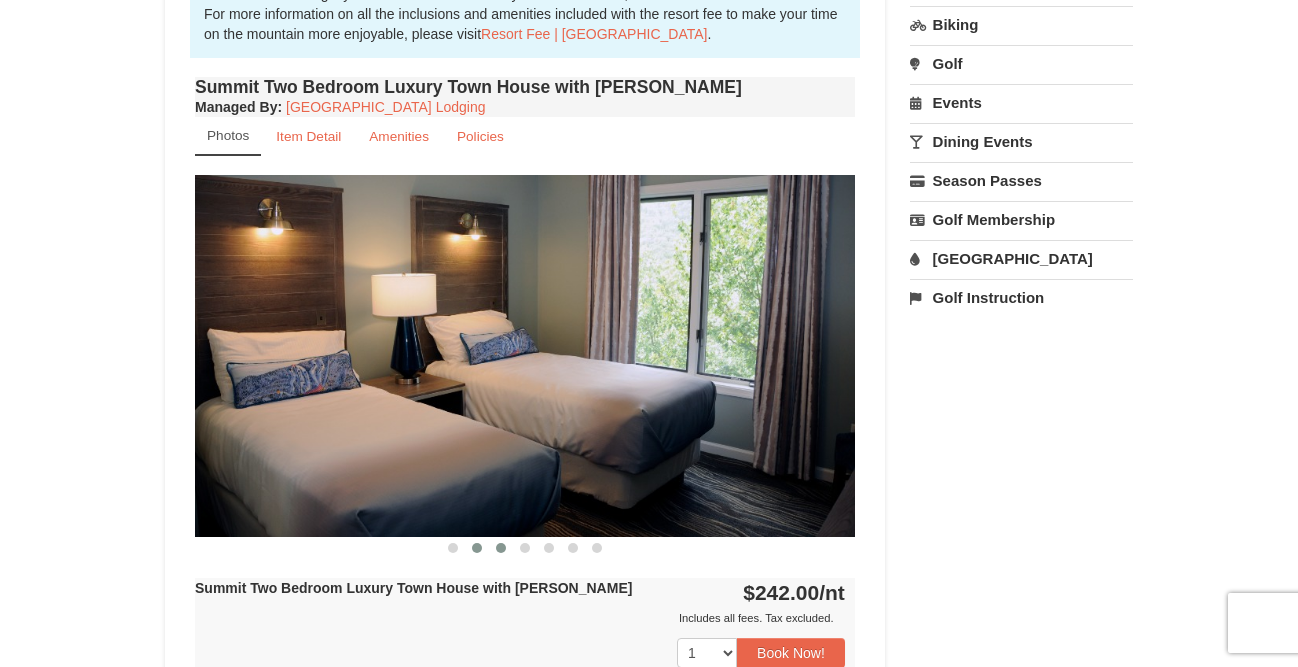 click at bounding box center [501, 548] 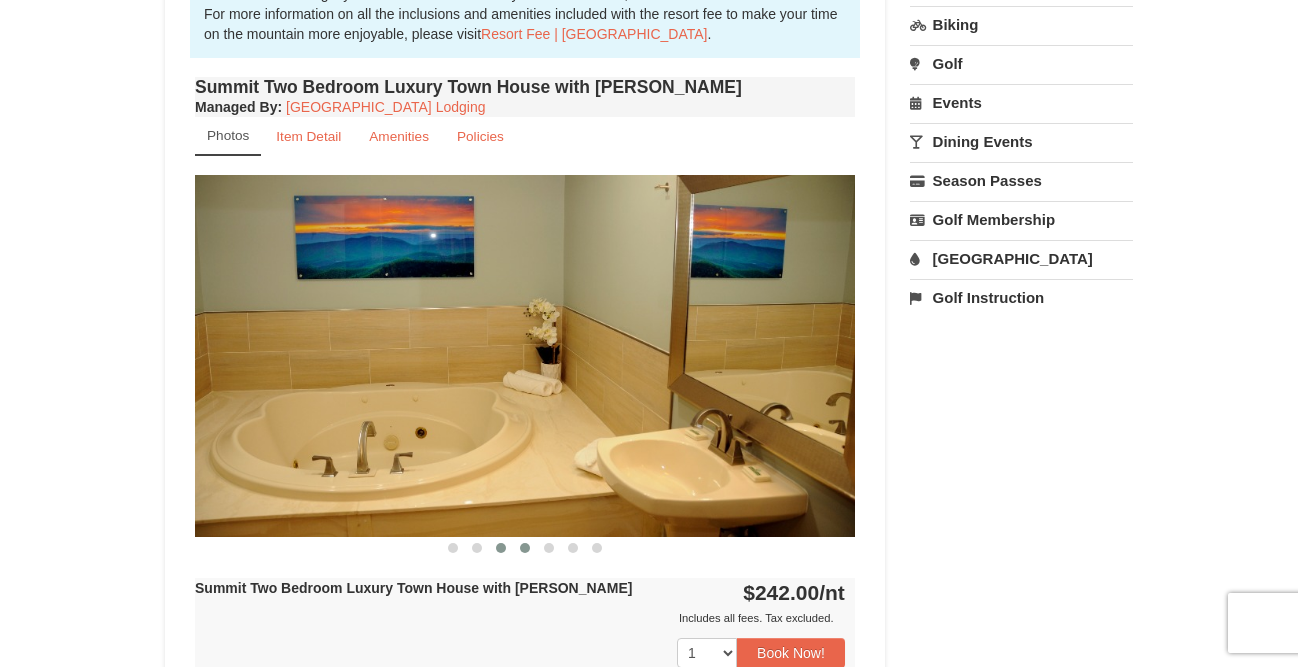 click at bounding box center (525, 548) 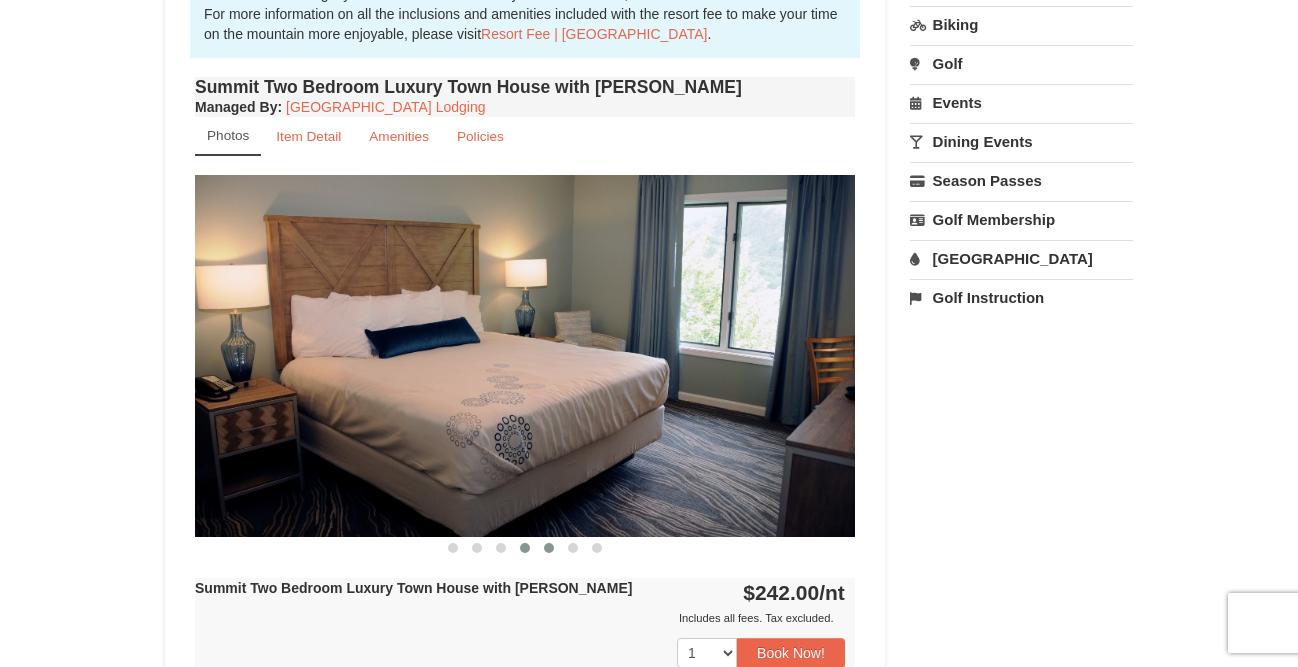 click at bounding box center (549, 548) 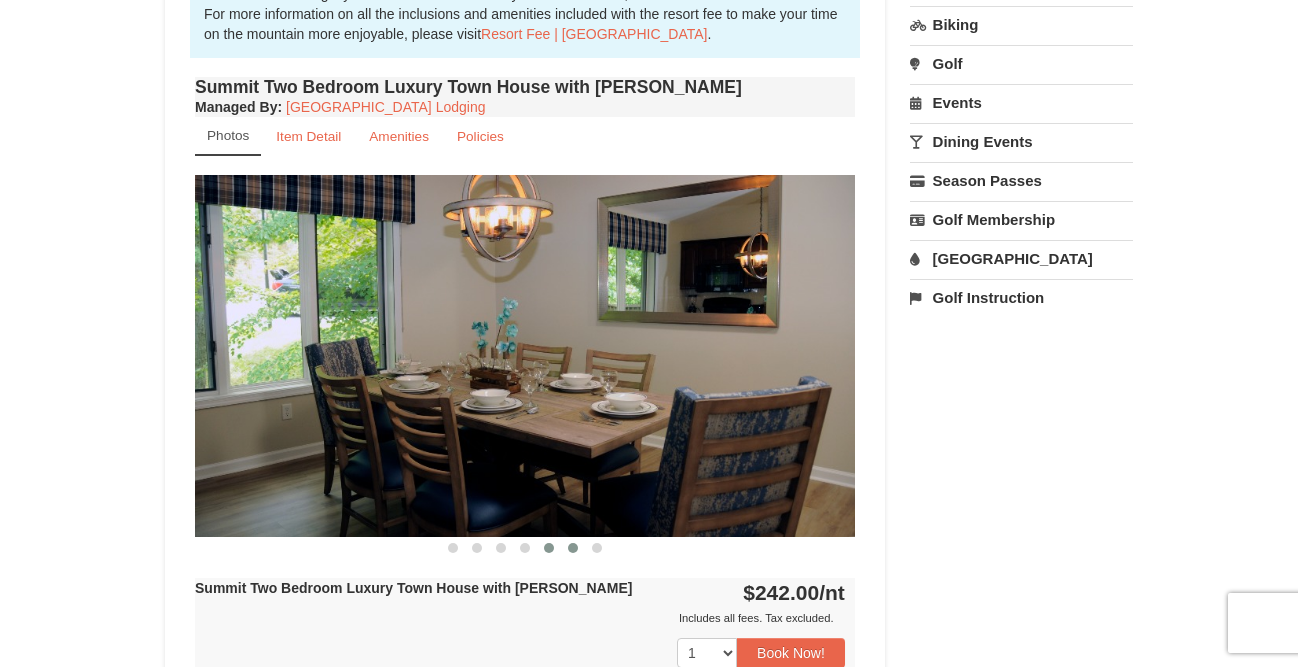 click at bounding box center (573, 548) 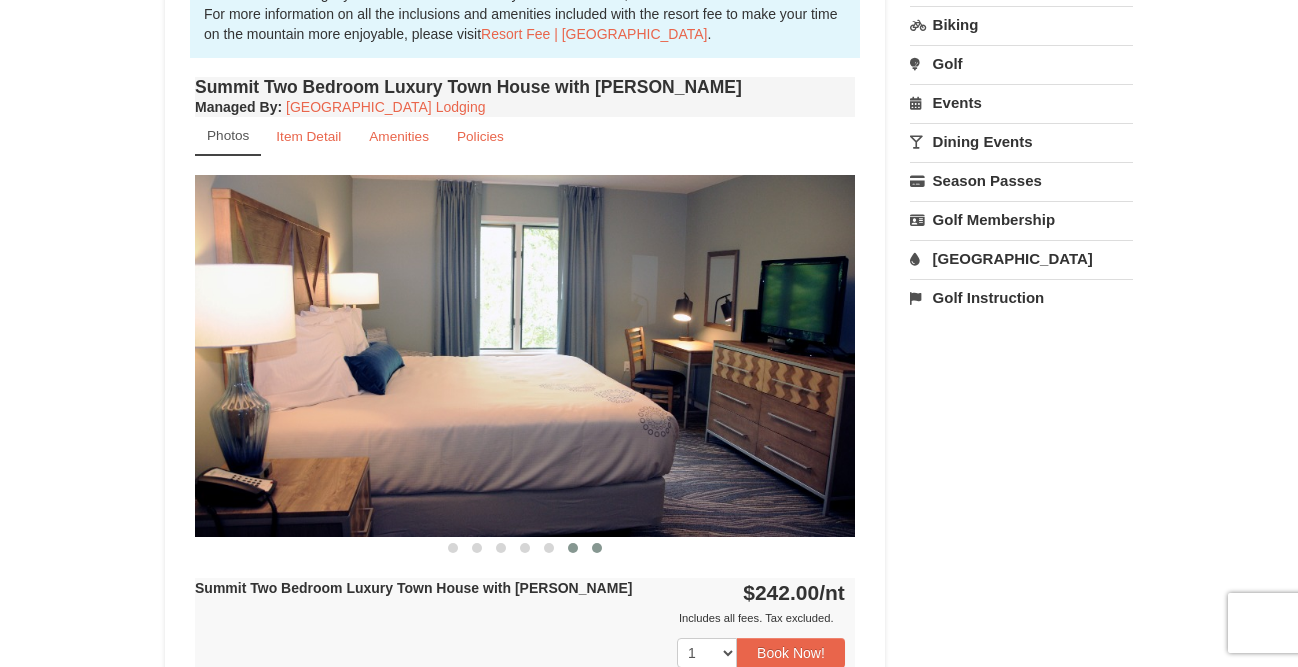 click at bounding box center [597, 548] 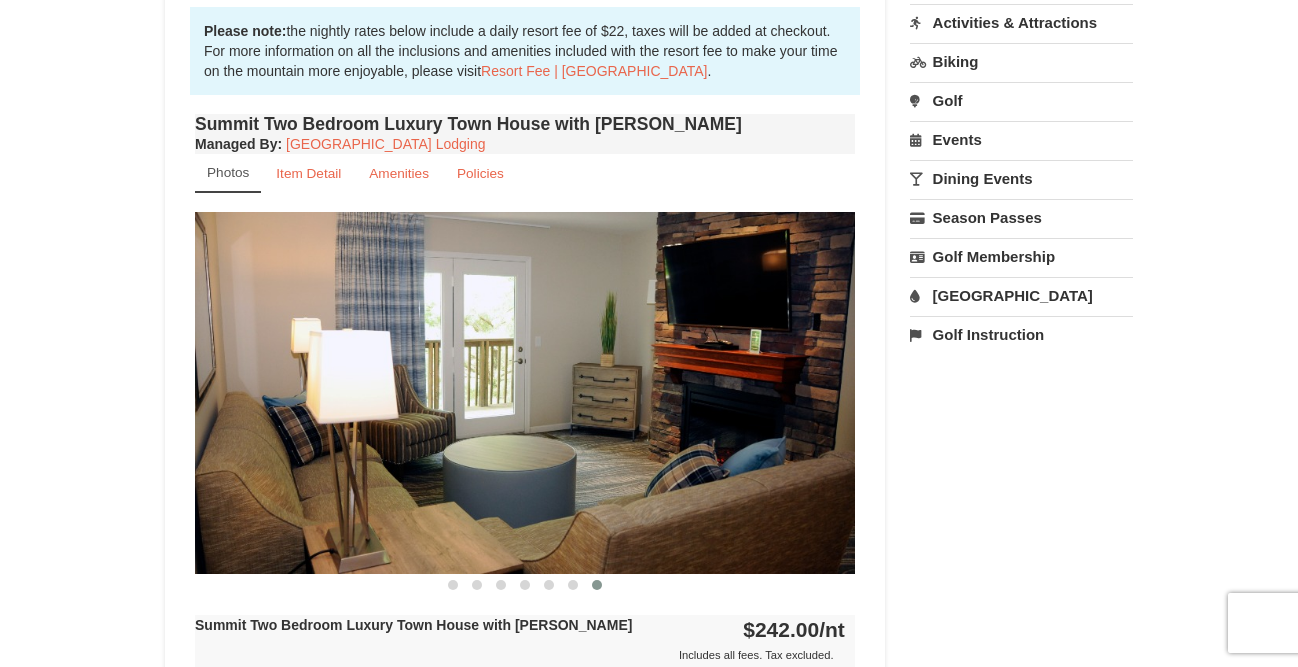 scroll, scrollTop: 0, scrollLeft: 0, axis: both 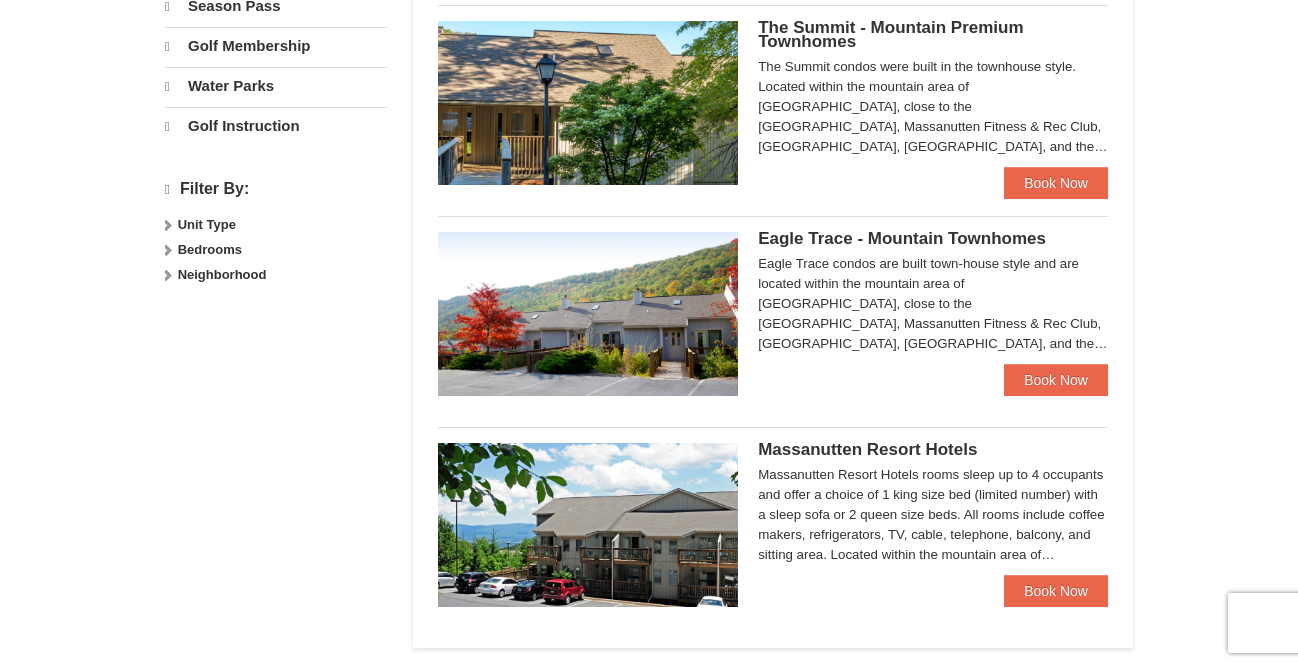 select on "7" 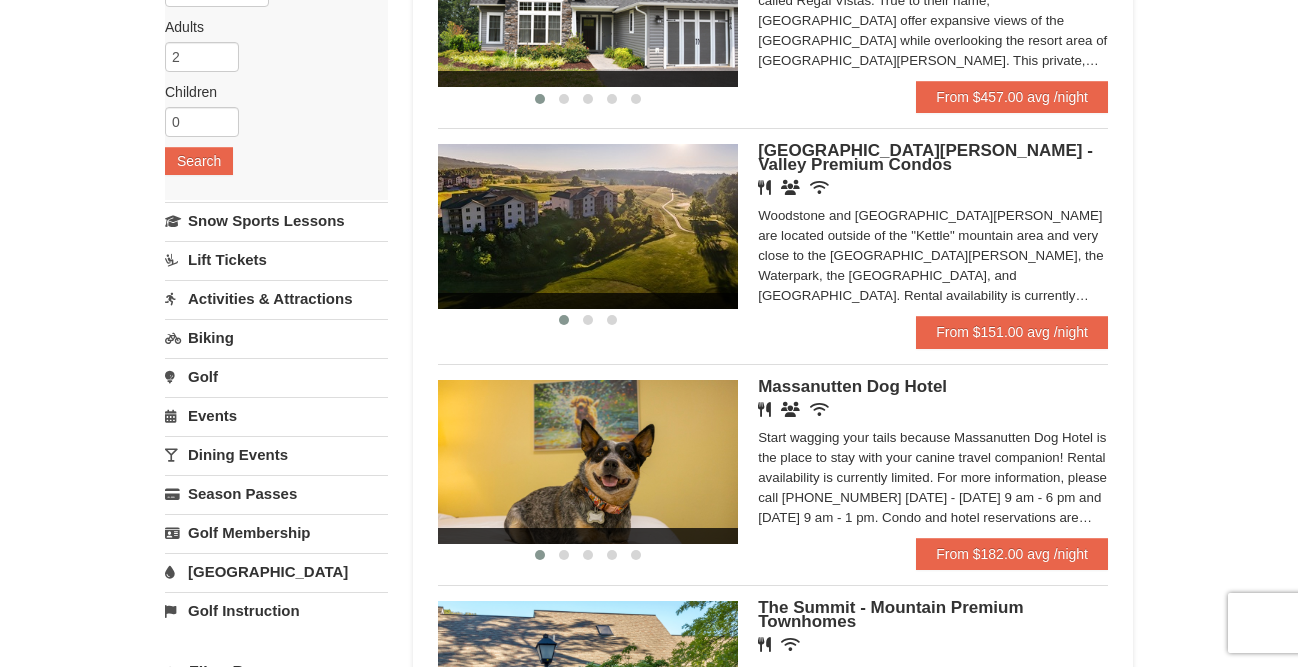 scroll, scrollTop: 291, scrollLeft: 0, axis: vertical 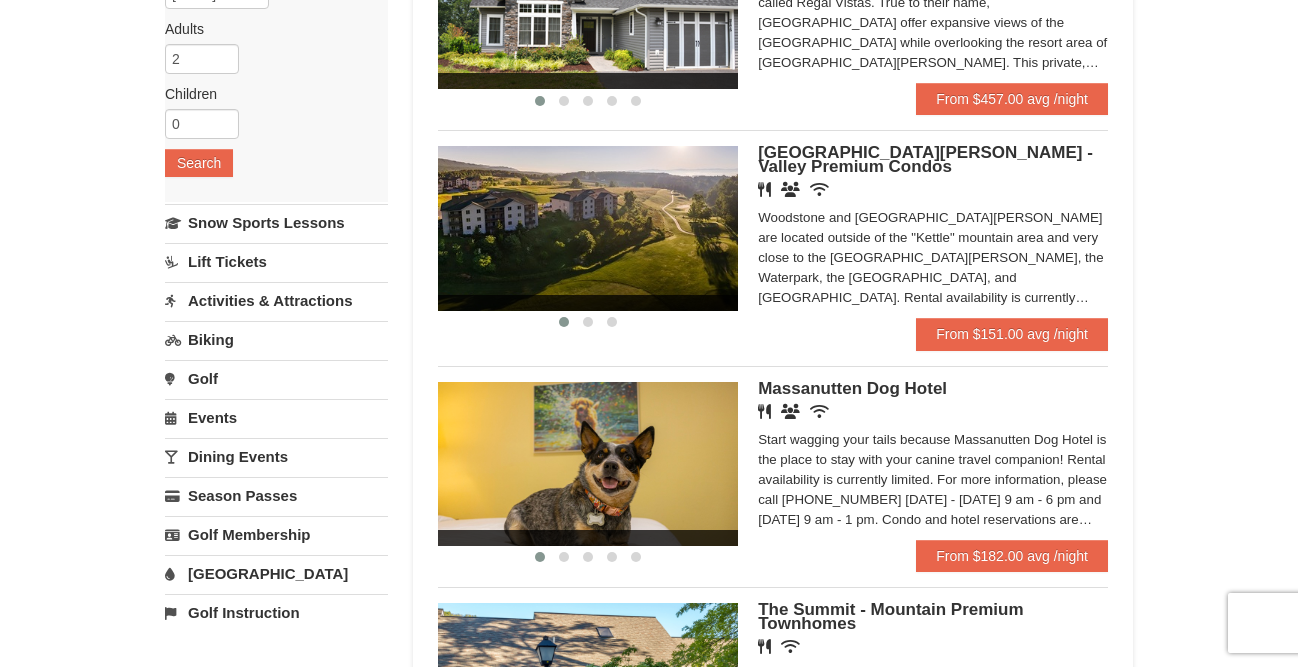 click at bounding box center [588, 228] 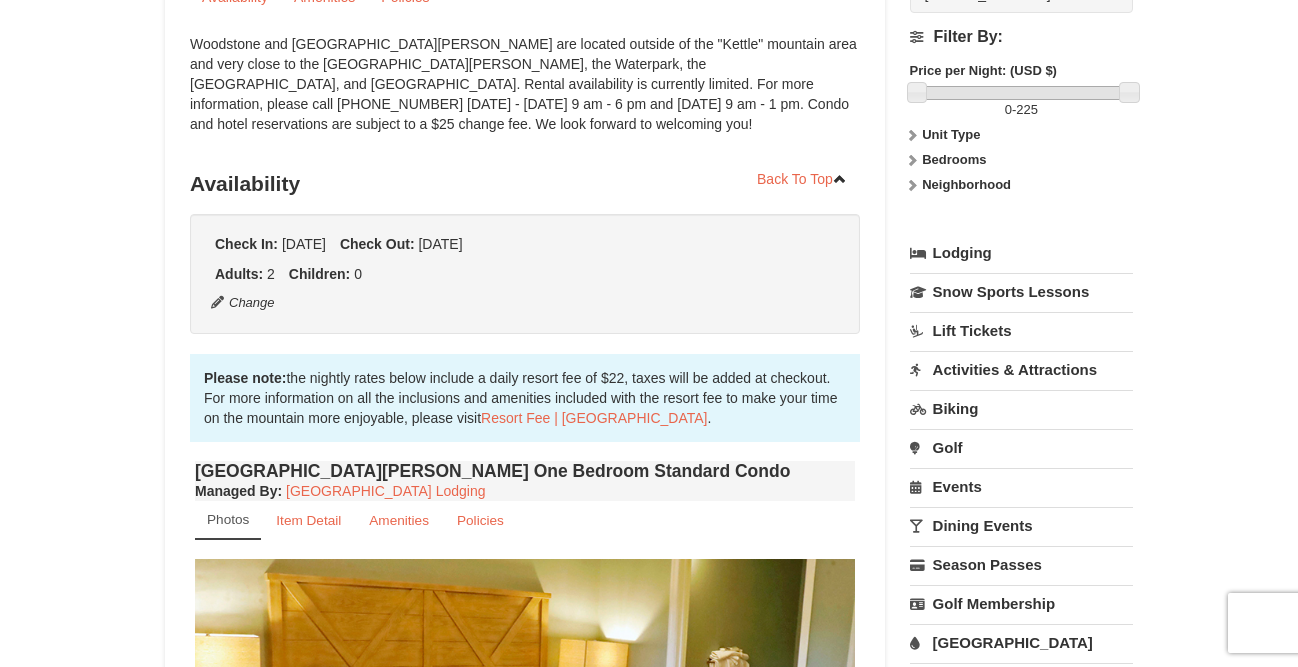 scroll, scrollTop: 270, scrollLeft: 0, axis: vertical 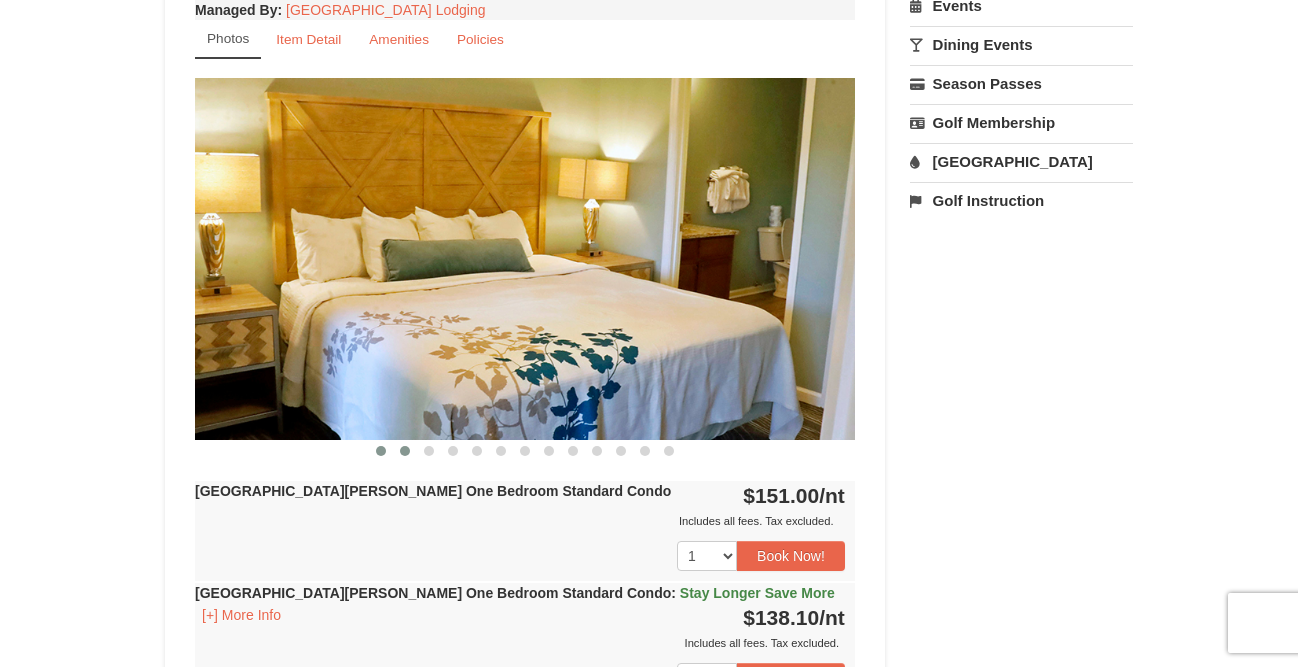 click at bounding box center [405, 451] 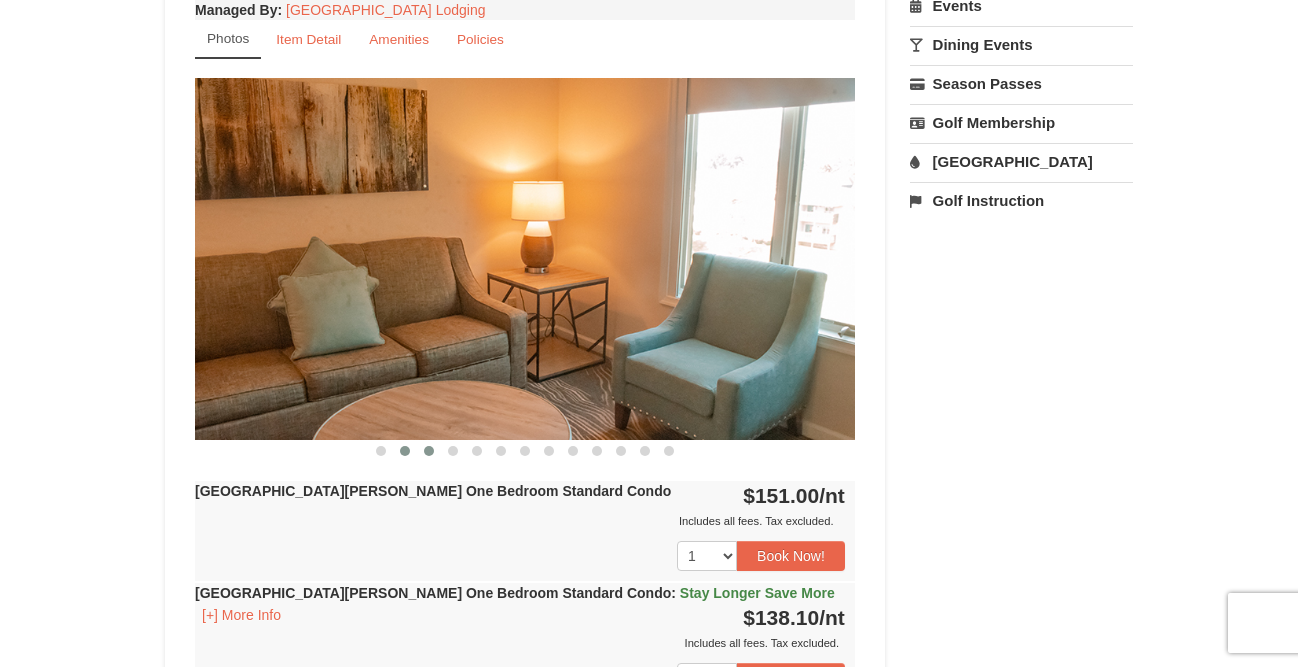 click at bounding box center (429, 451) 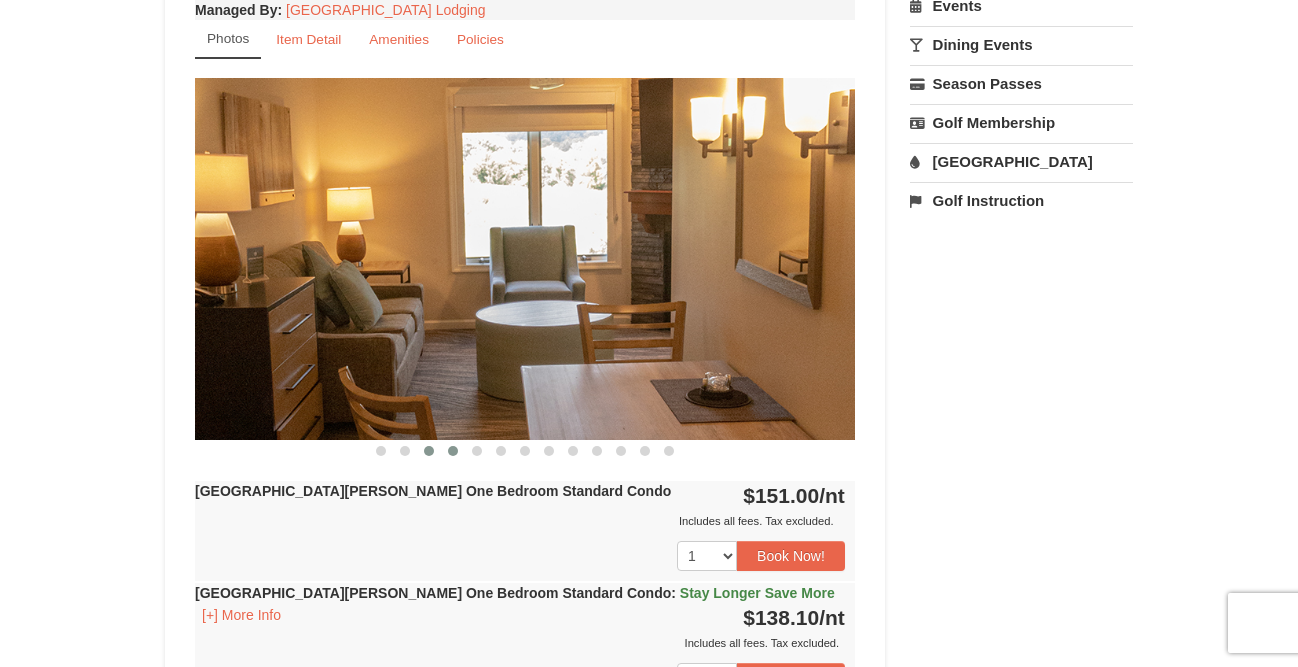 click at bounding box center (453, 451) 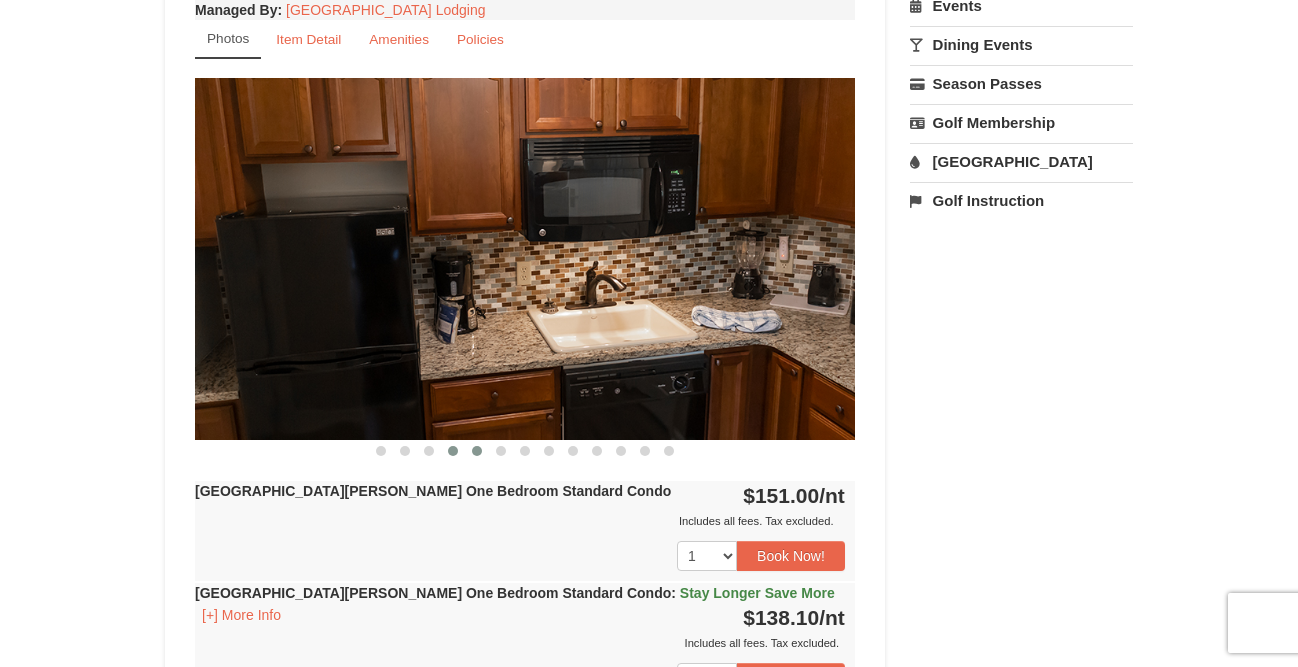 click at bounding box center [477, 451] 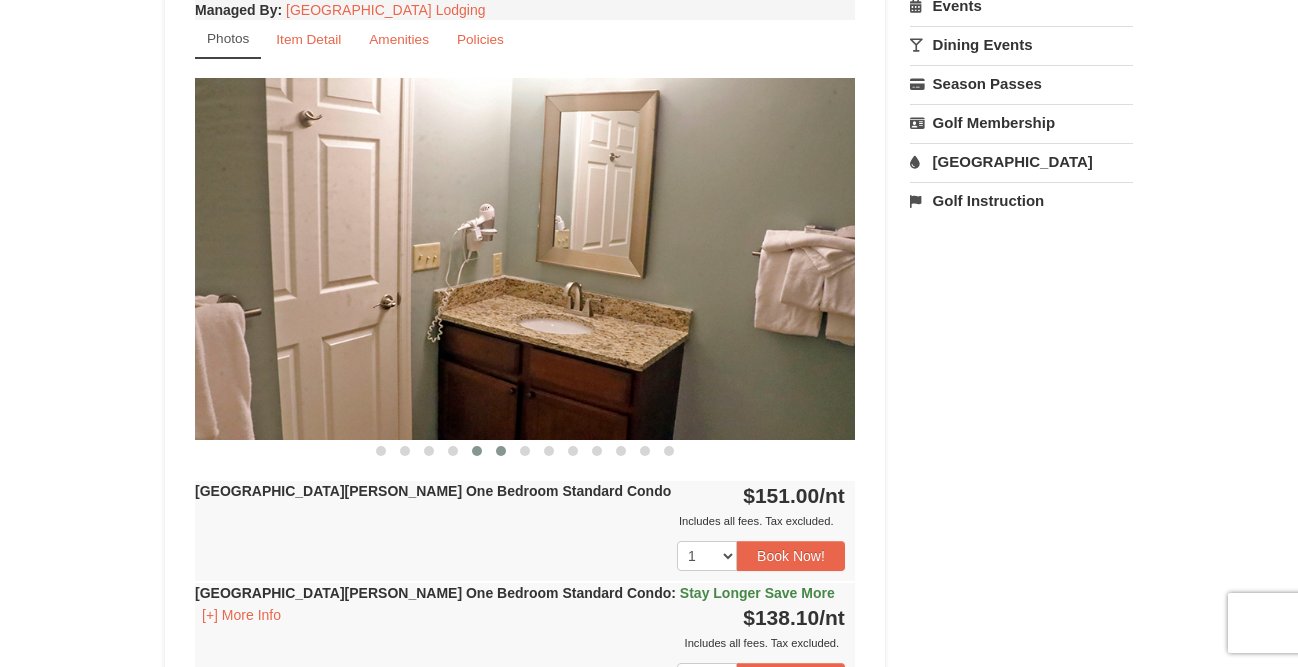 click at bounding box center (501, 451) 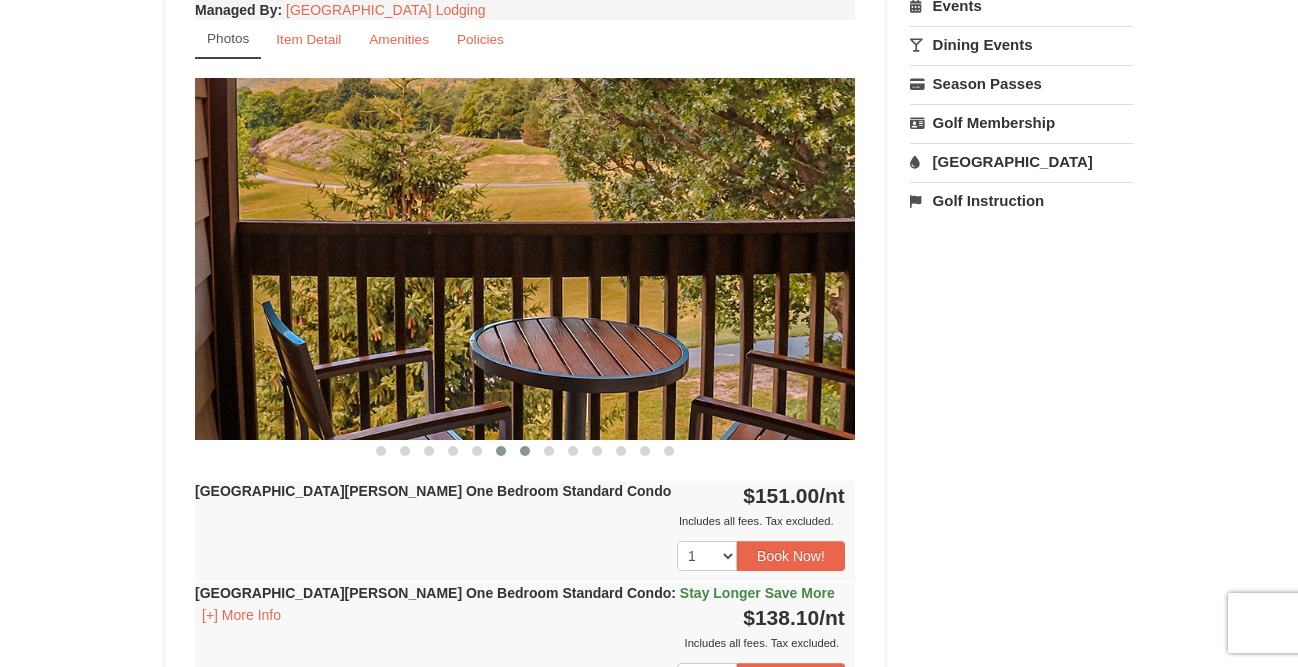 click at bounding box center (525, 451) 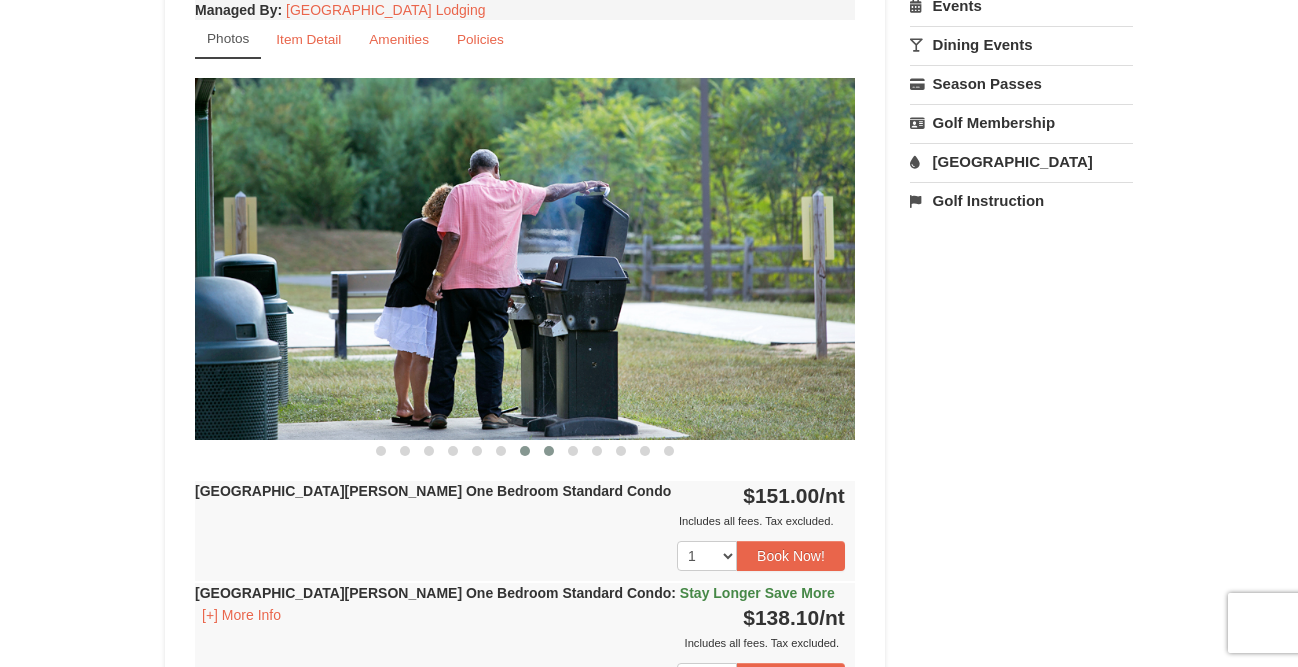click at bounding box center [549, 451] 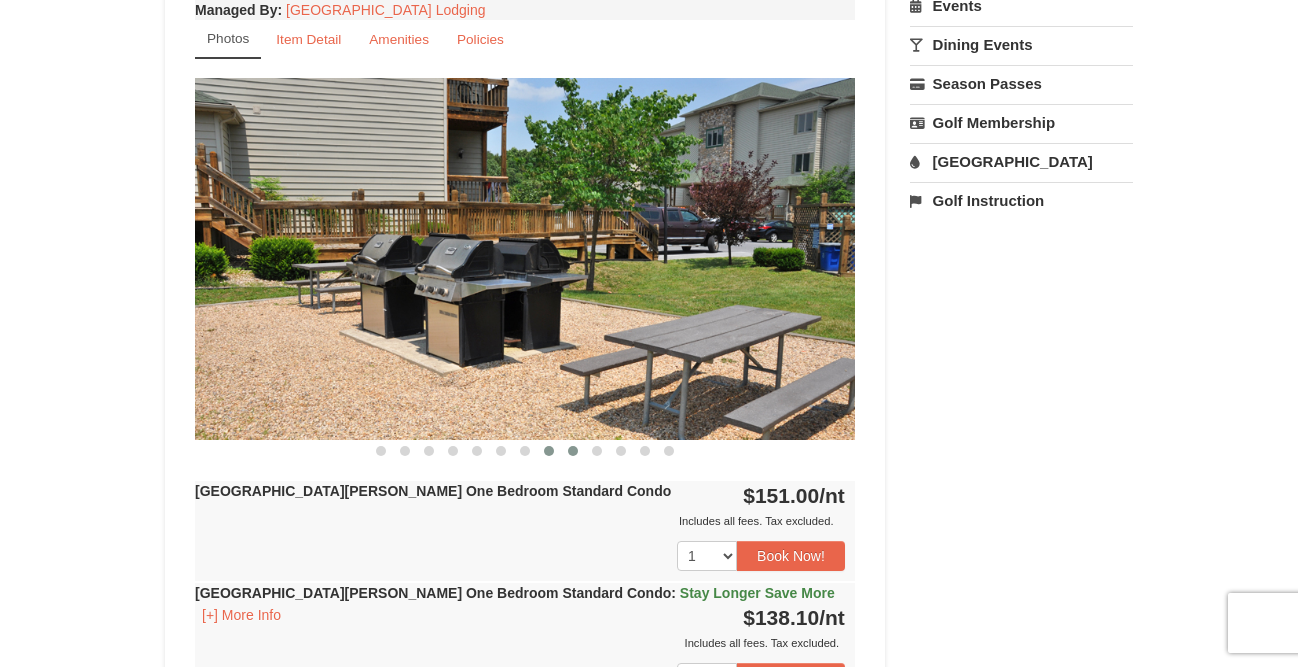 click at bounding box center (573, 451) 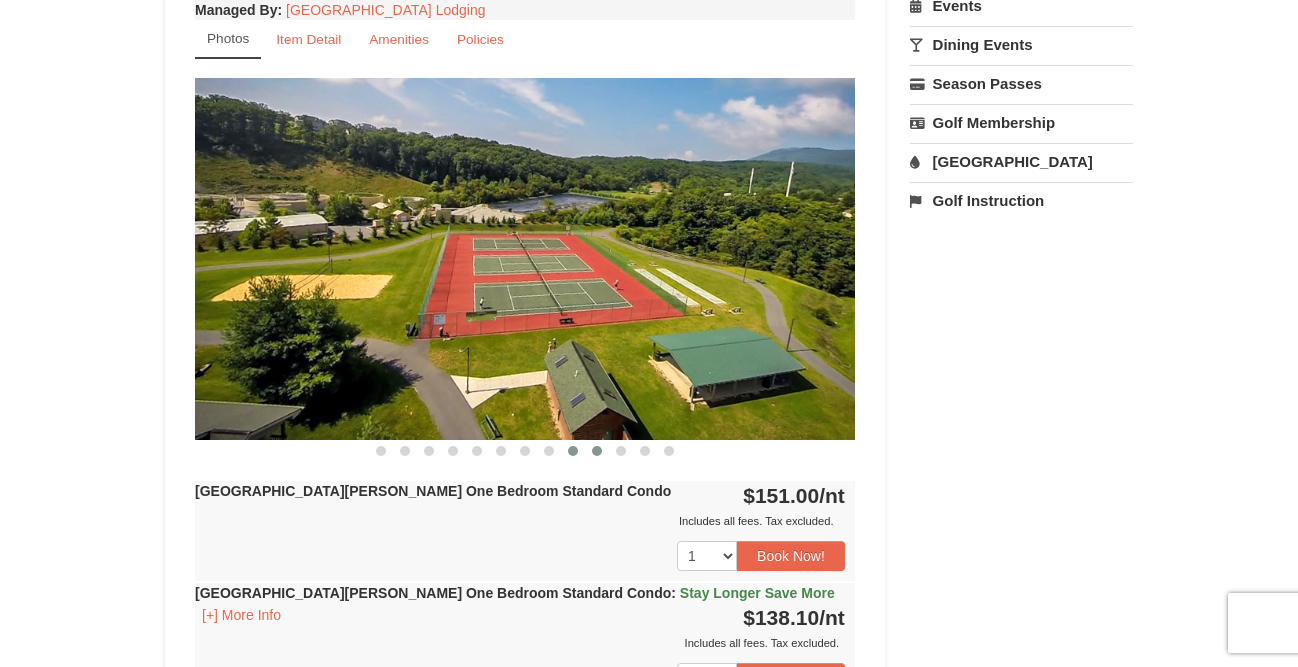 click at bounding box center [597, 451] 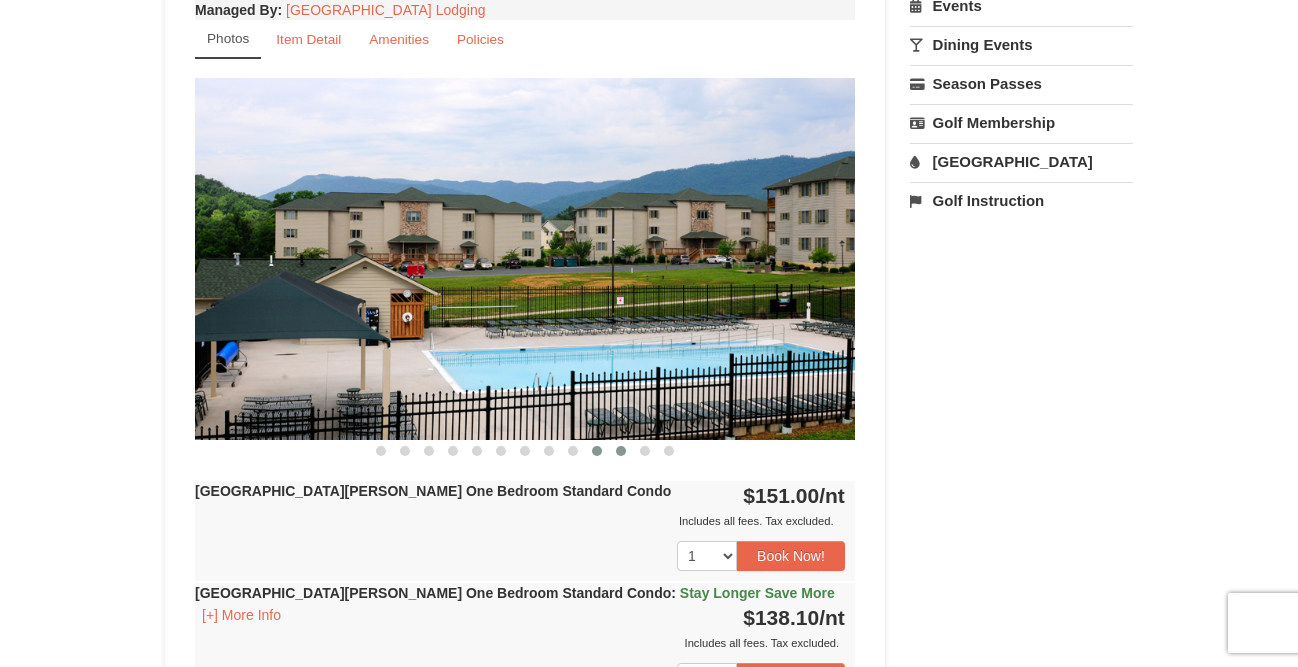 click at bounding box center (621, 451) 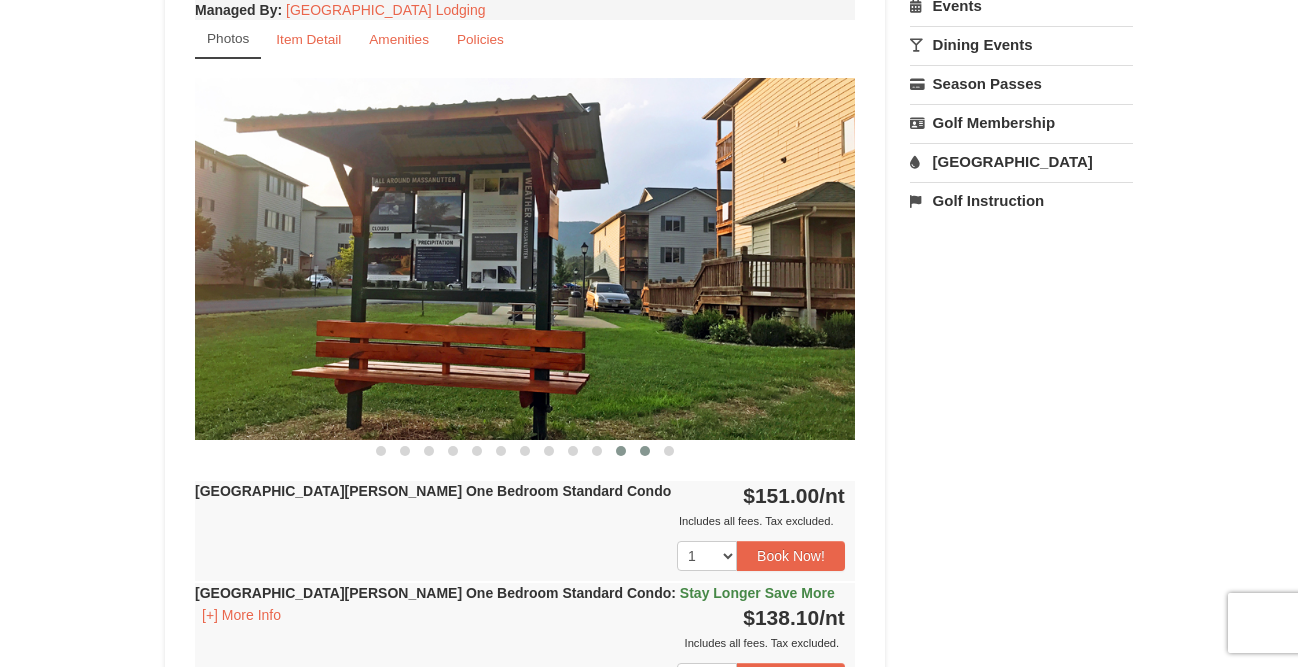 click at bounding box center (645, 451) 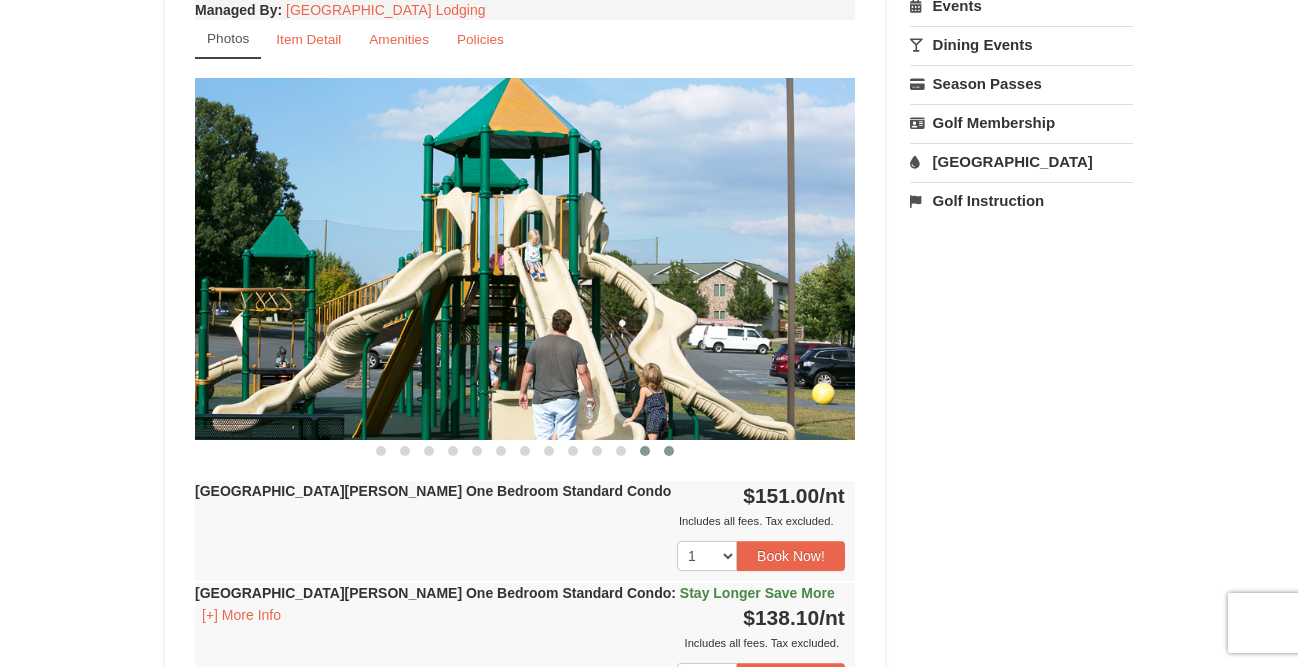click at bounding box center (669, 451) 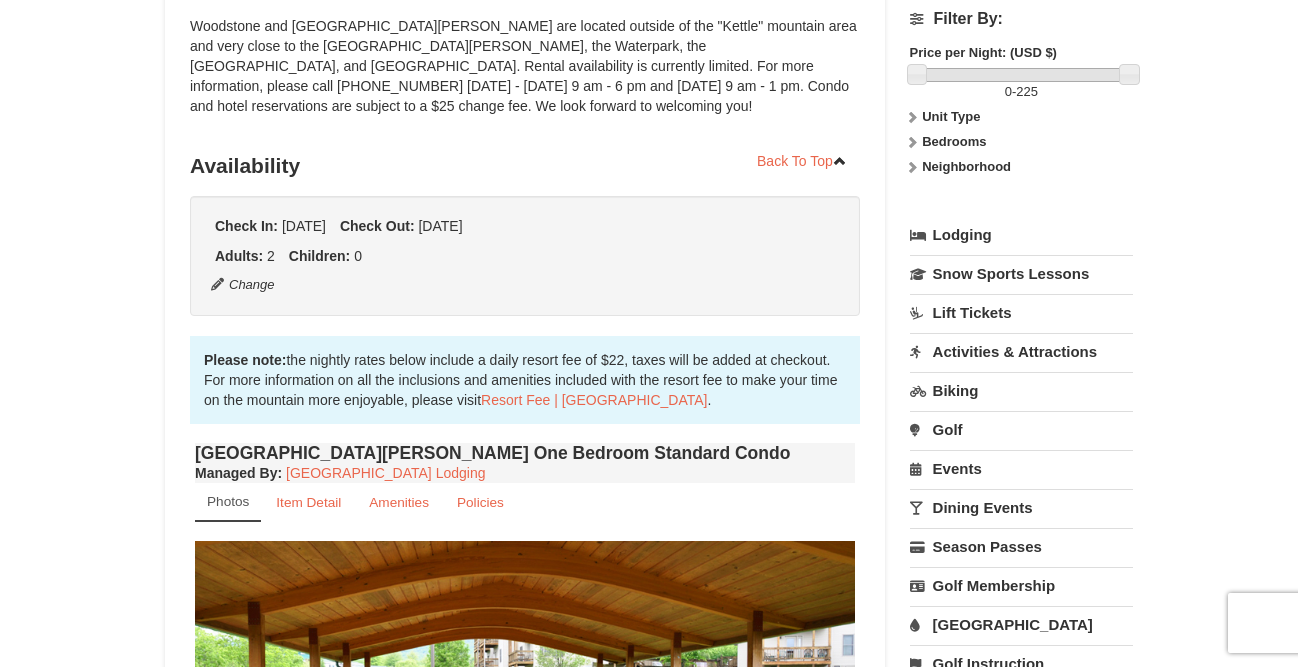 scroll, scrollTop: 0, scrollLeft: 0, axis: both 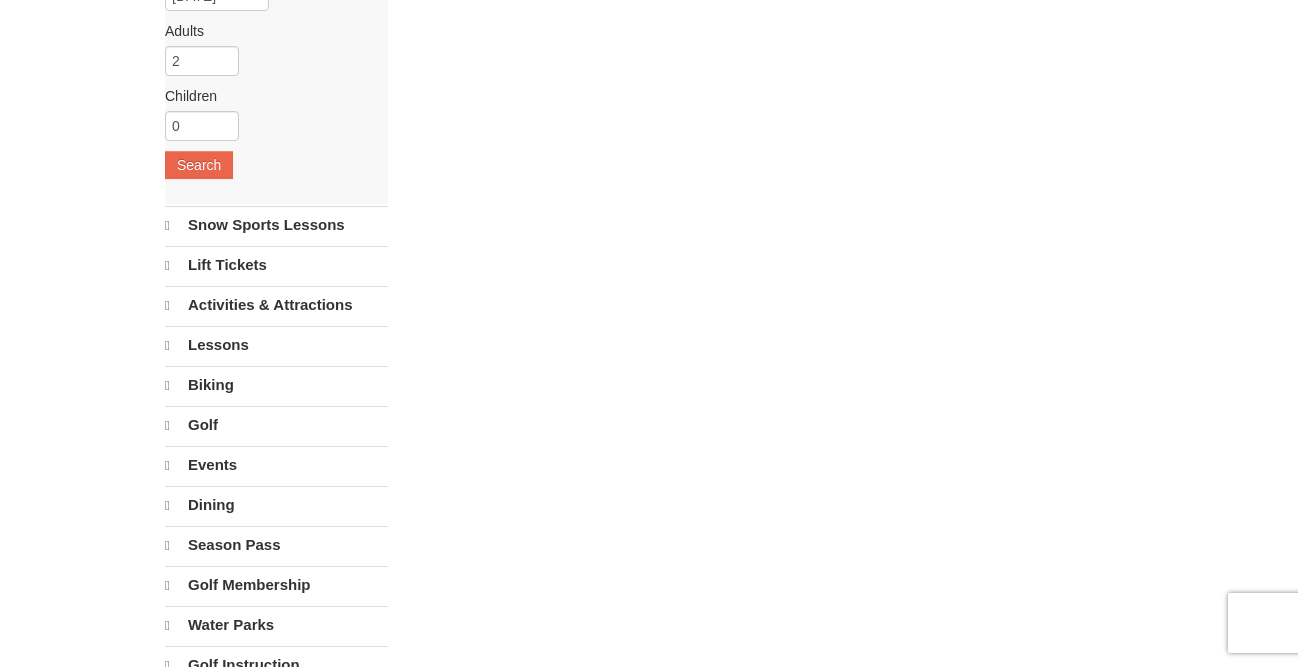 select on "7" 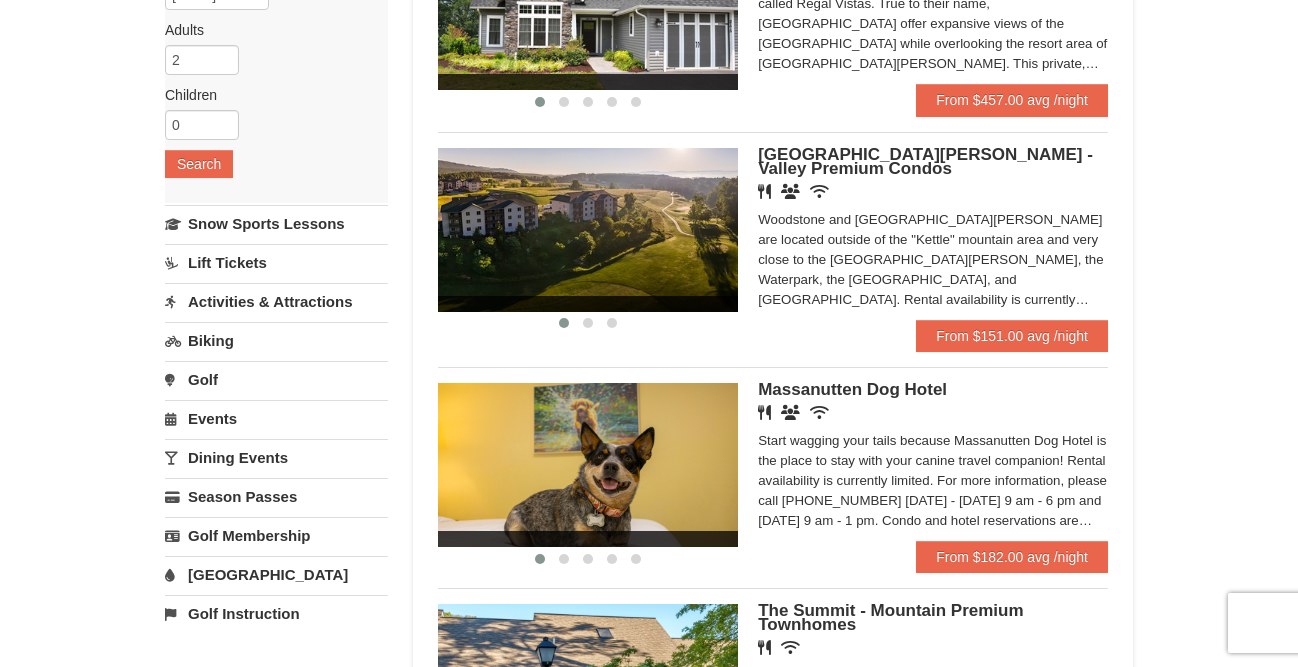 scroll, scrollTop: 0, scrollLeft: 0, axis: both 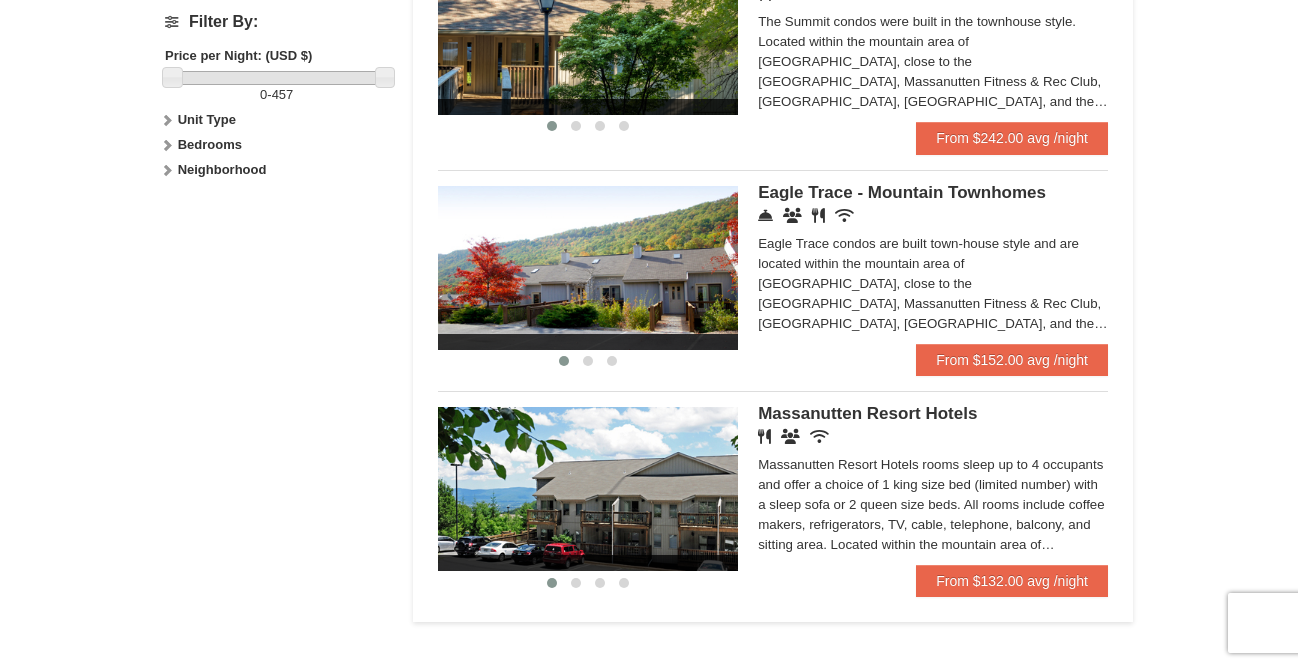 click at bounding box center [588, 268] 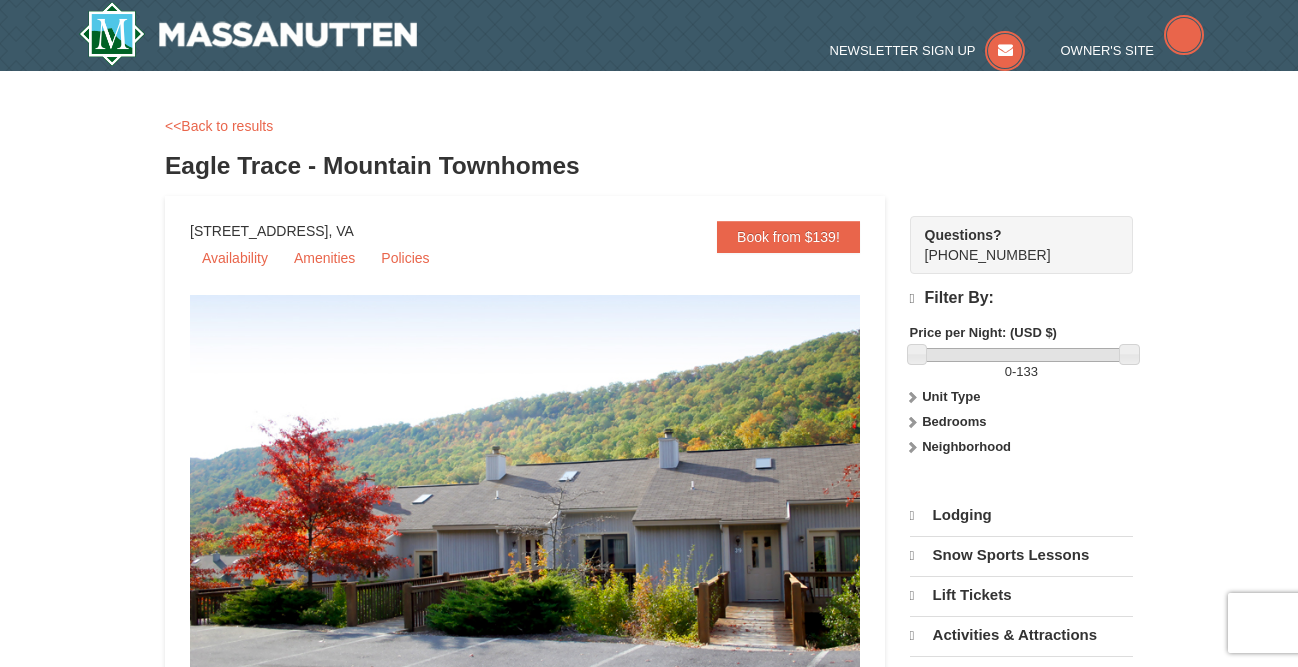 scroll, scrollTop: 0, scrollLeft: 0, axis: both 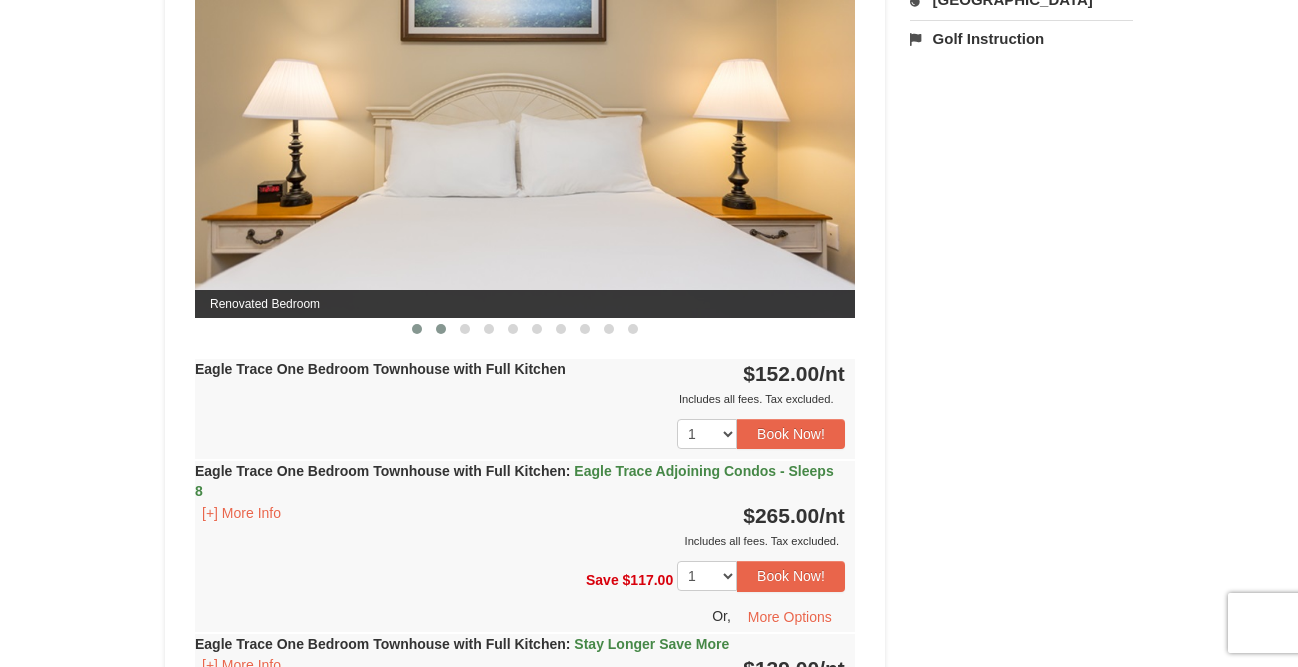 click at bounding box center (441, 329) 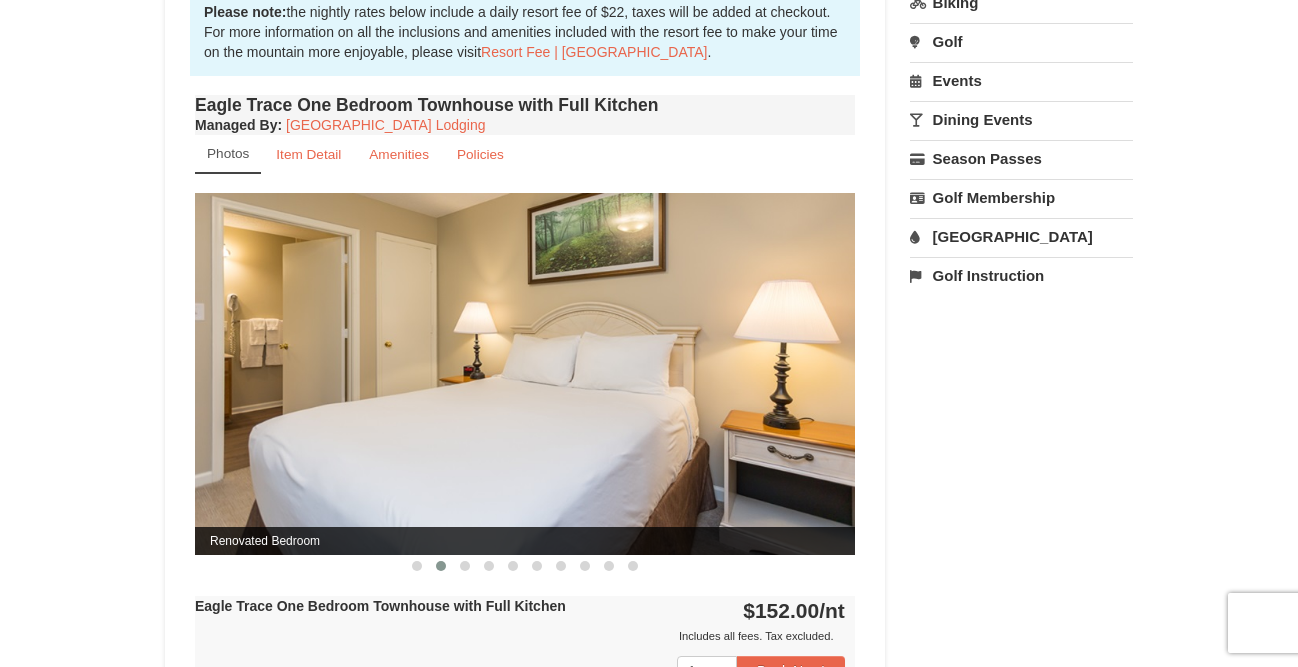 scroll, scrollTop: 644, scrollLeft: 0, axis: vertical 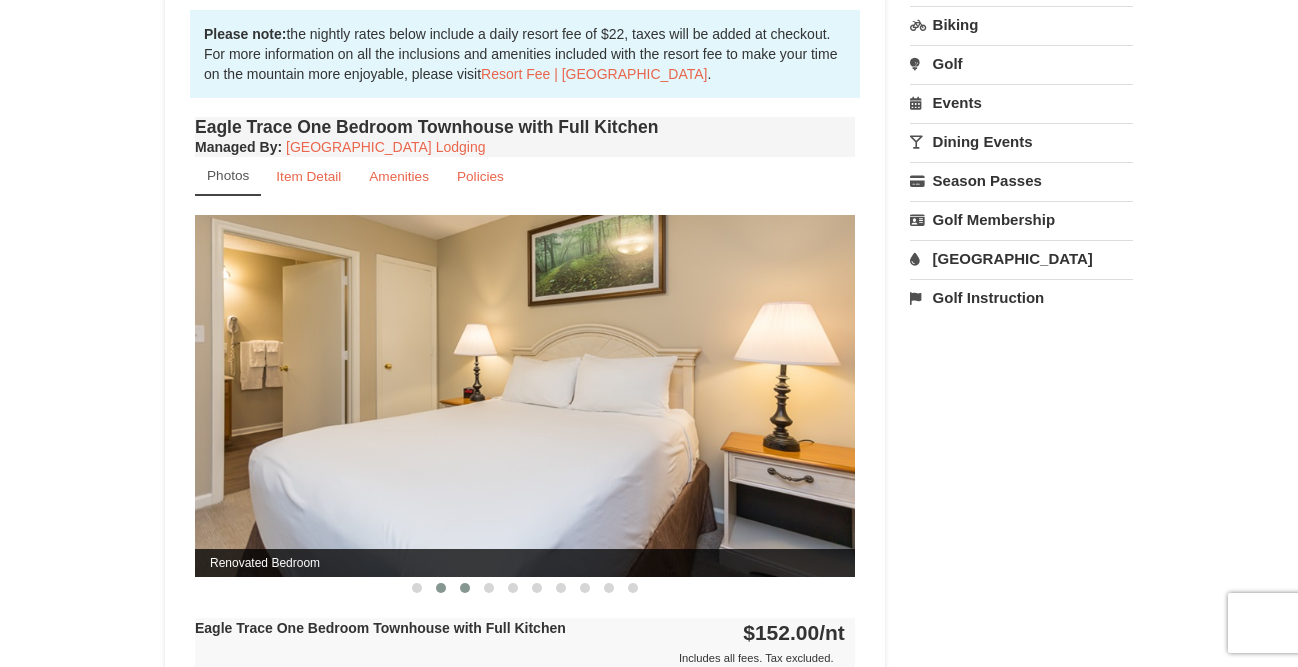 click at bounding box center (465, 588) 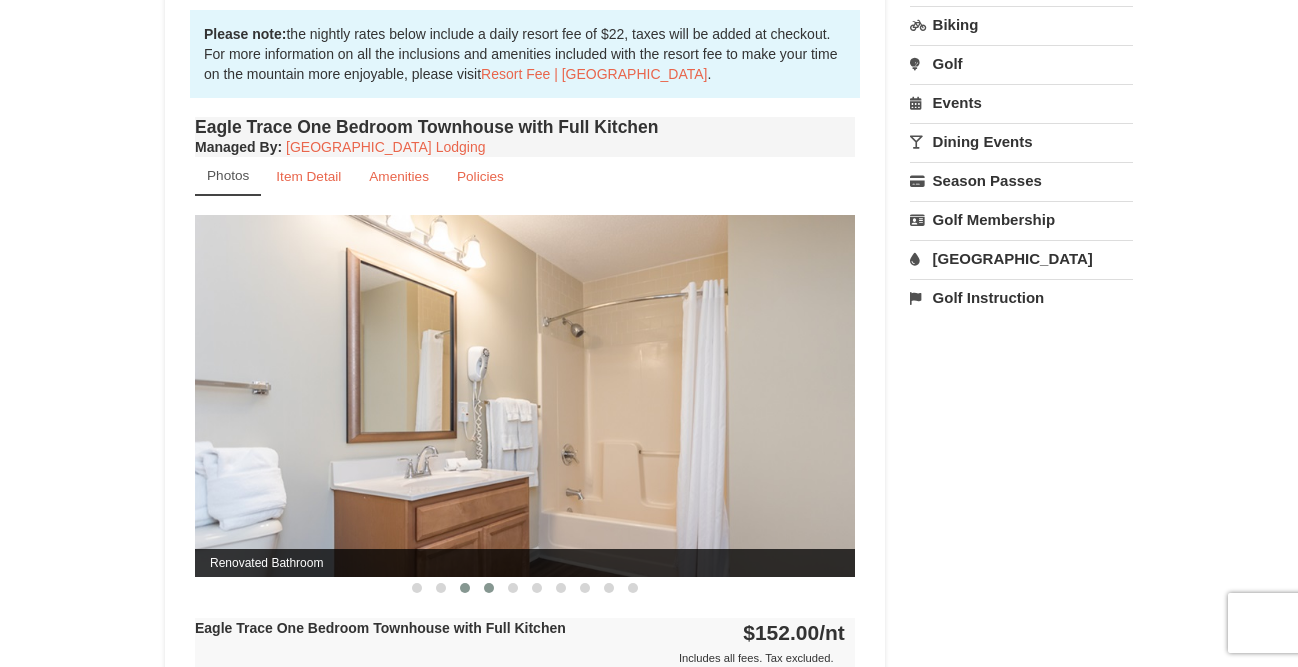 click at bounding box center [489, 588] 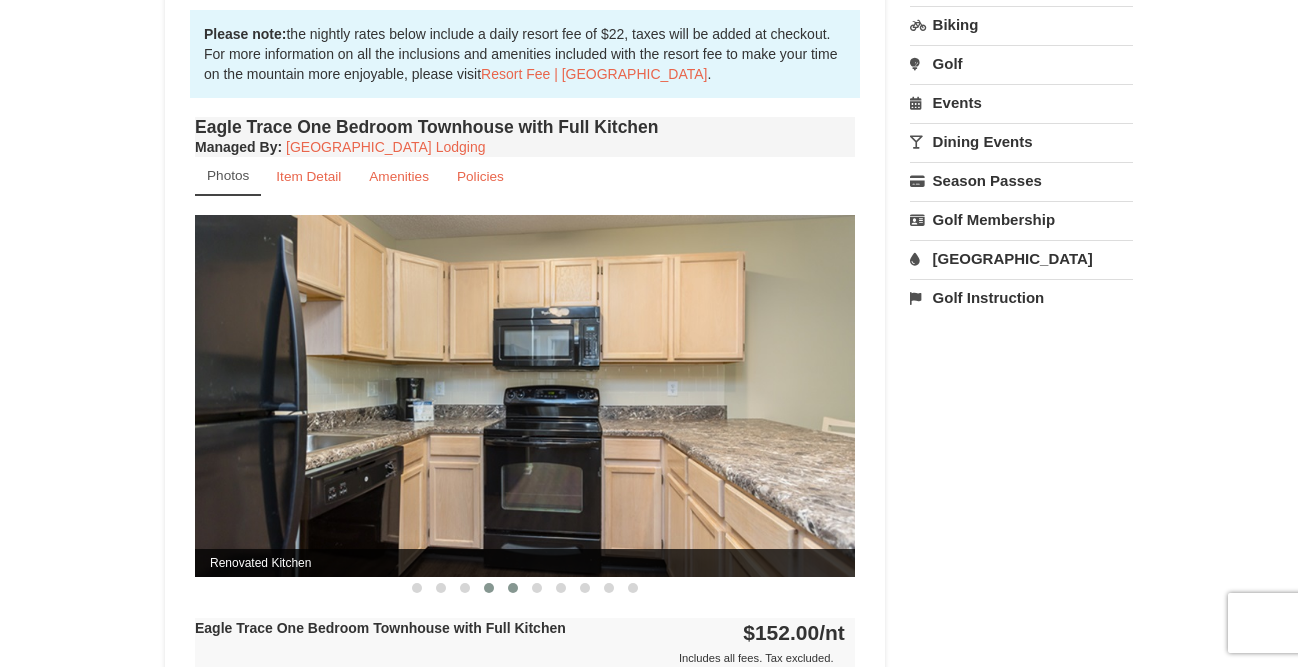 click at bounding box center (513, 588) 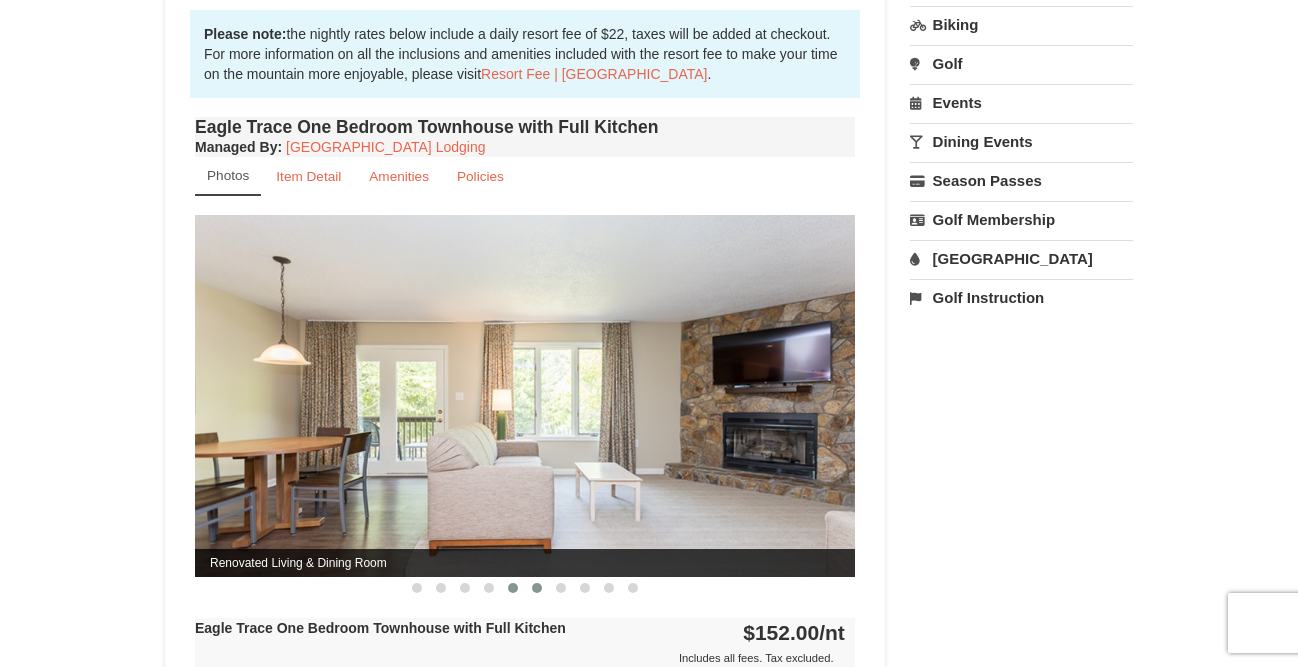 click at bounding box center [537, 588] 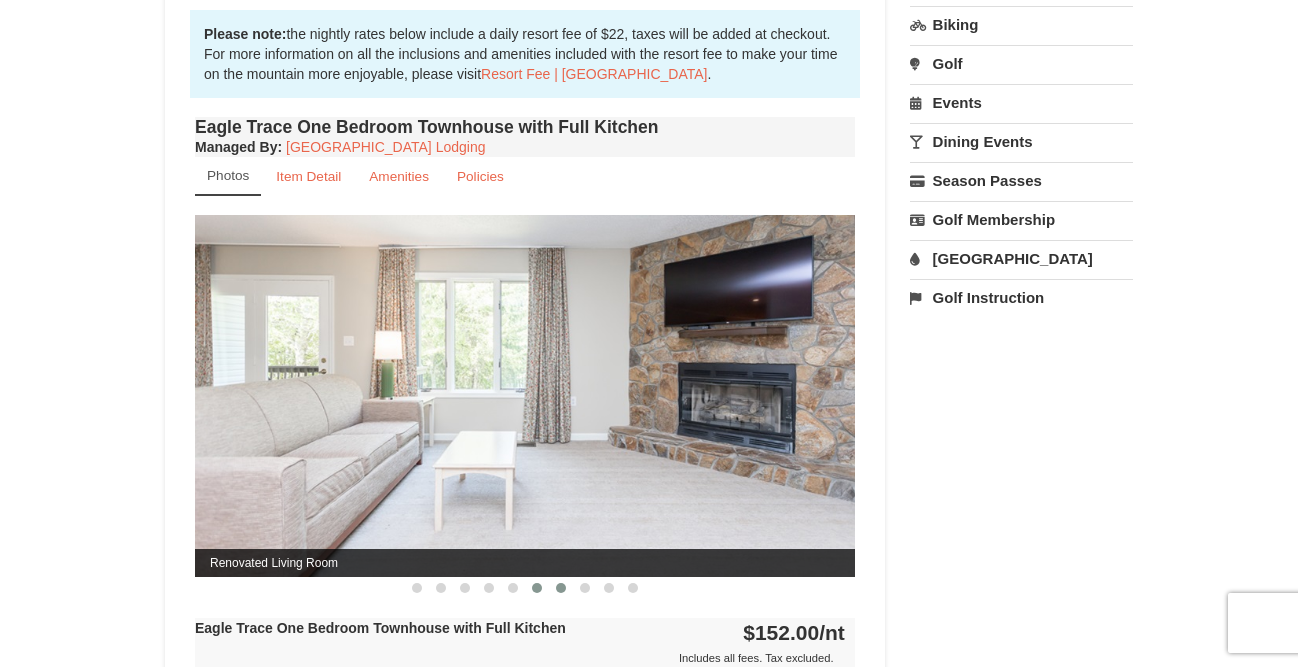 click at bounding box center [561, 588] 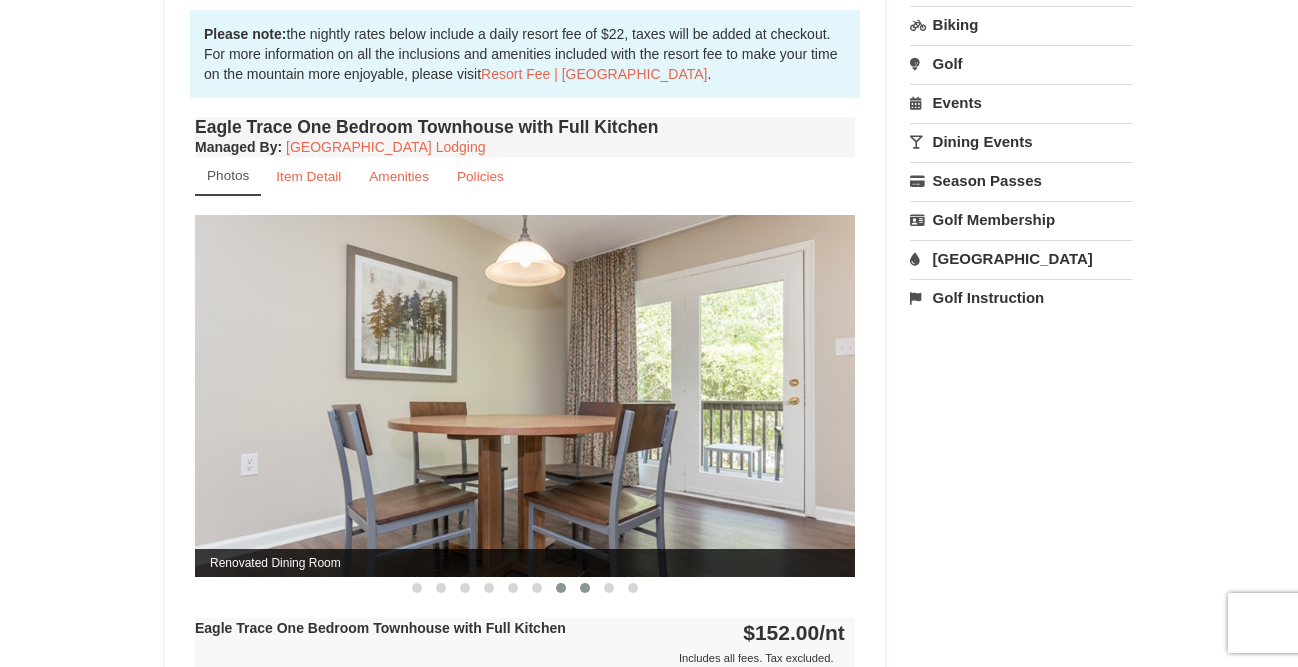 click at bounding box center [585, 588] 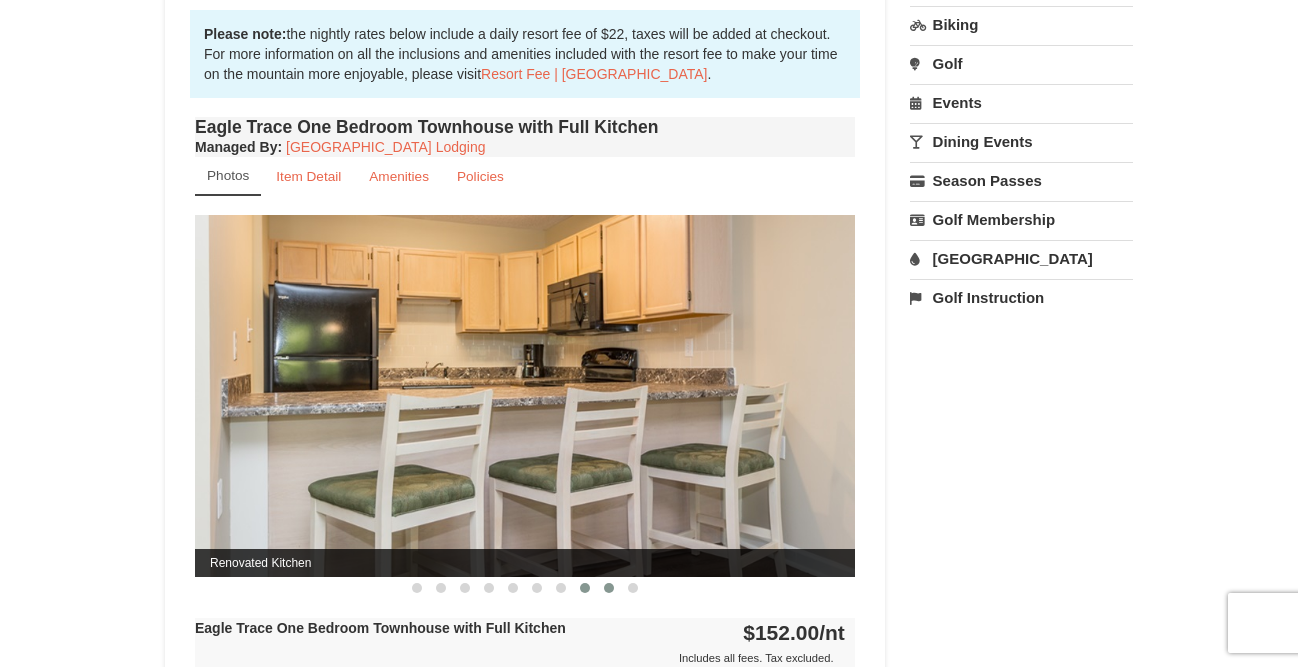 click at bounding box center (609, 588) 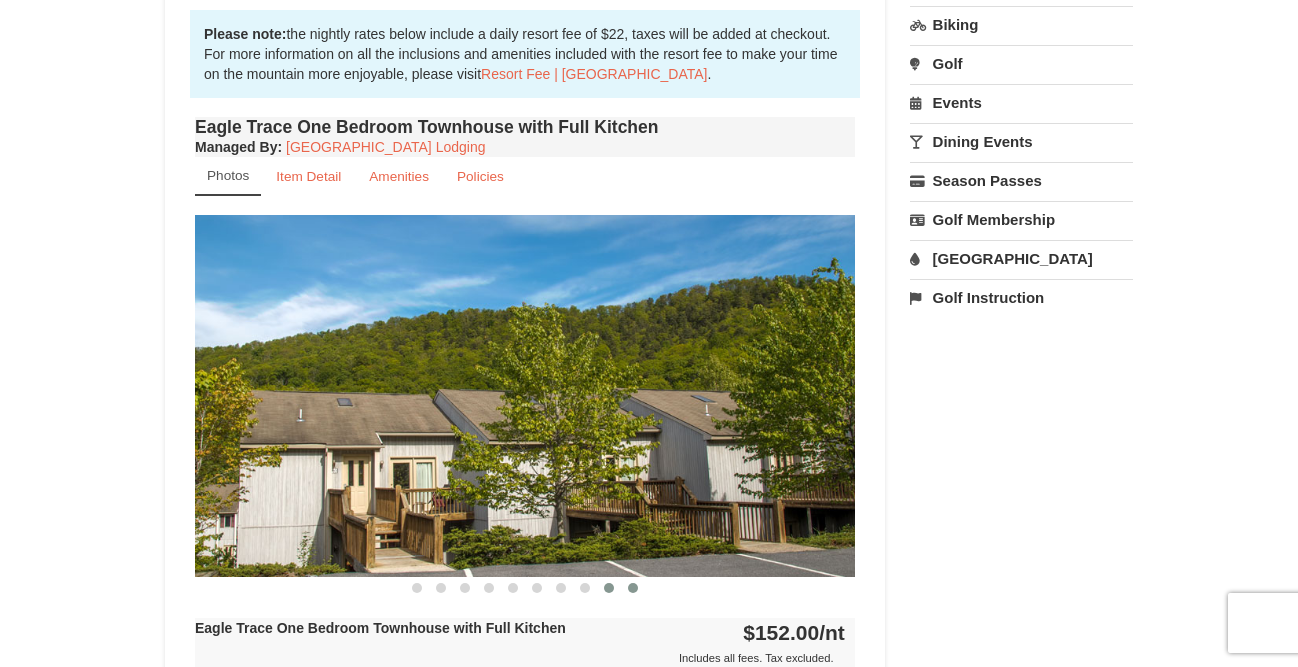 click at bounding box center (633, 588) 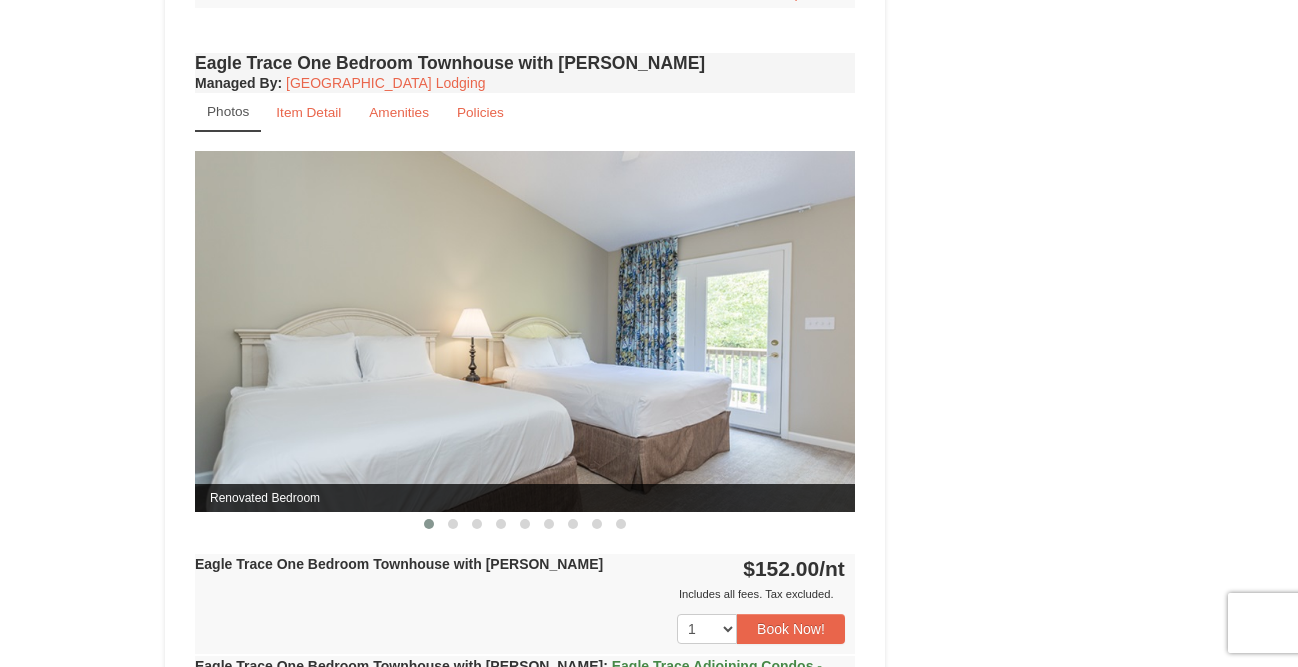 scroll, scrollTop: 1681, scrollLeft: 0, axis: vertical 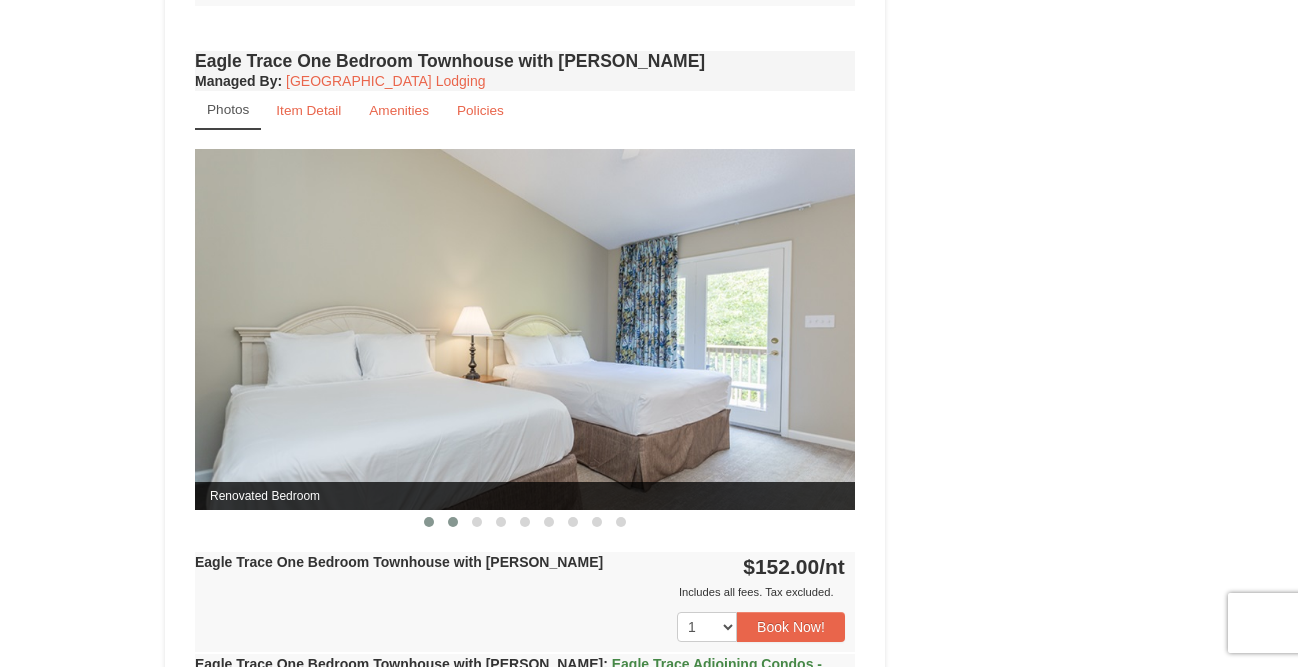 click at bounding box center (453, 522) 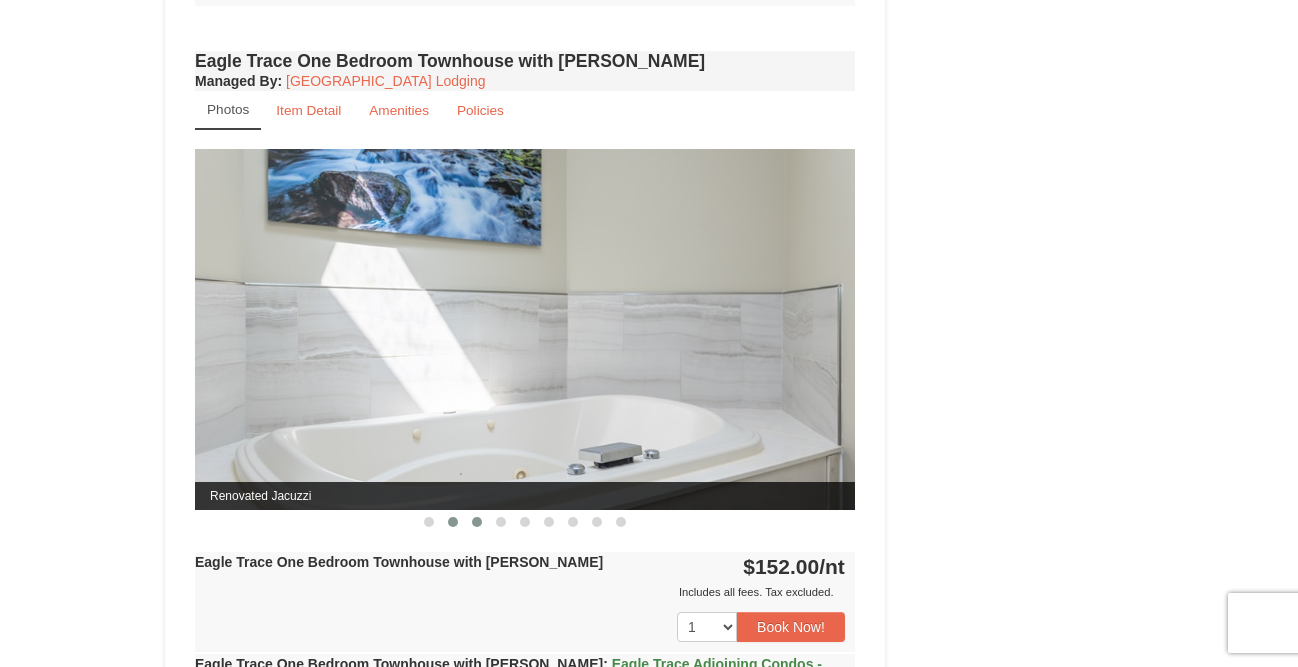 click at bounding box center (477, 522) 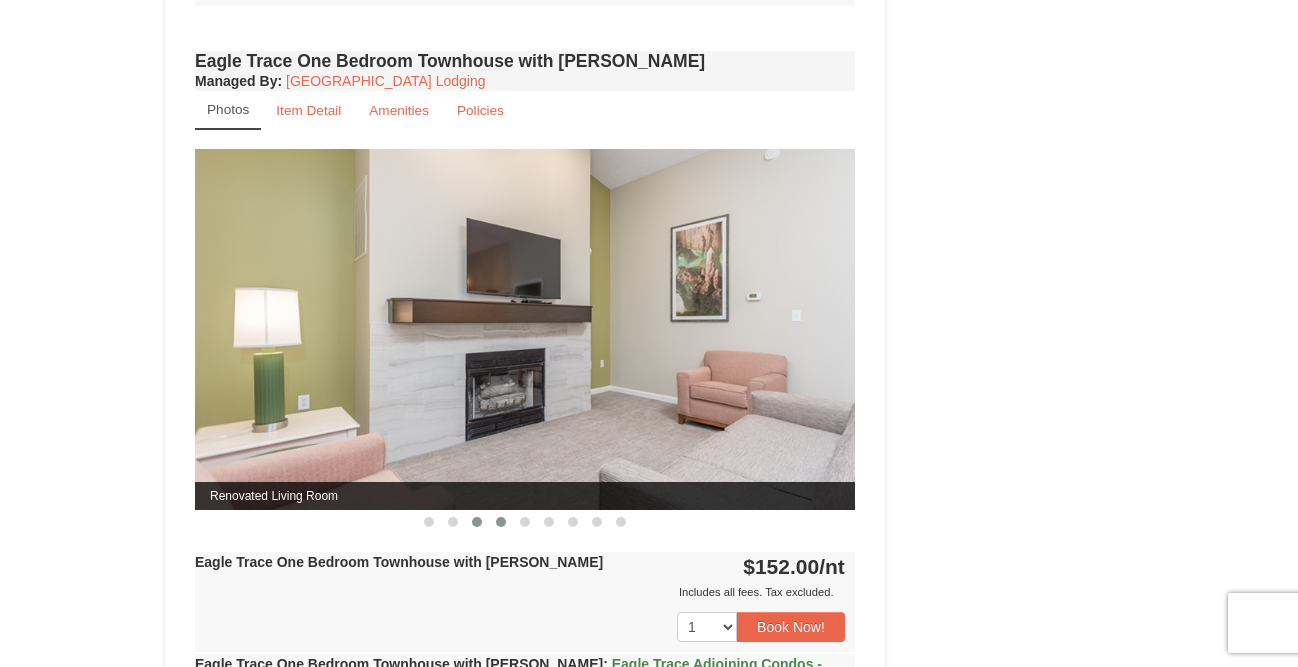 click at bounding box center [501, 522] 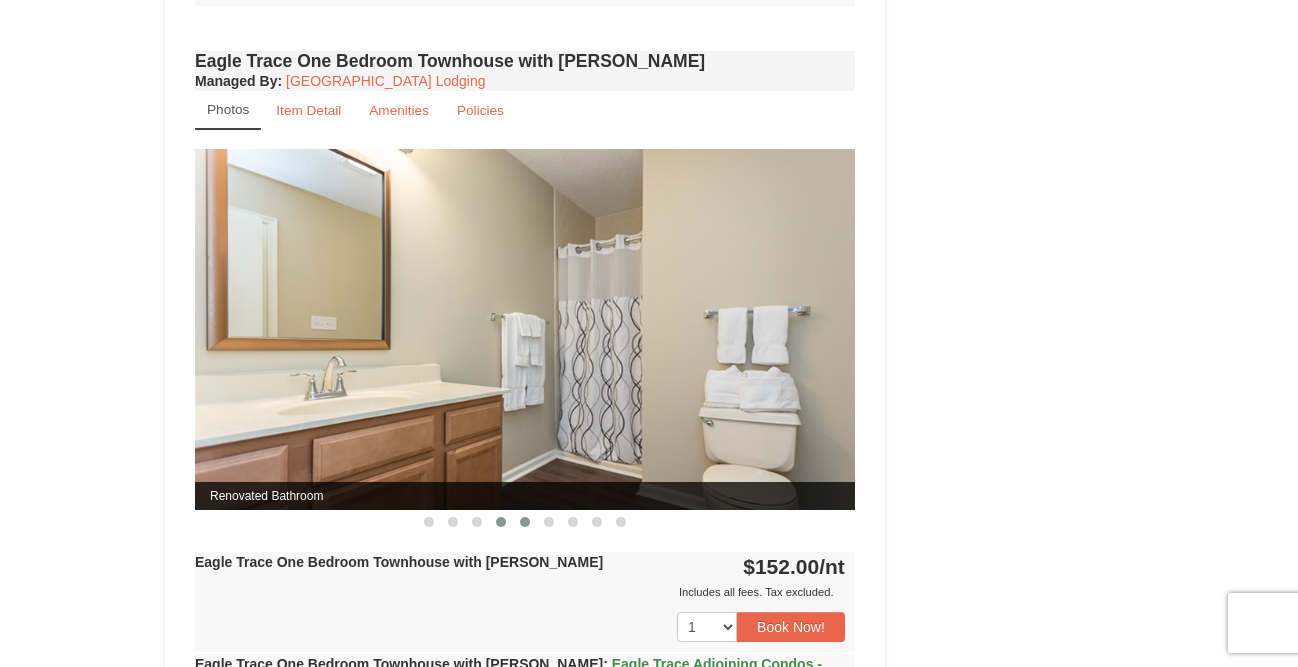 click at bounding box center (525, 522) 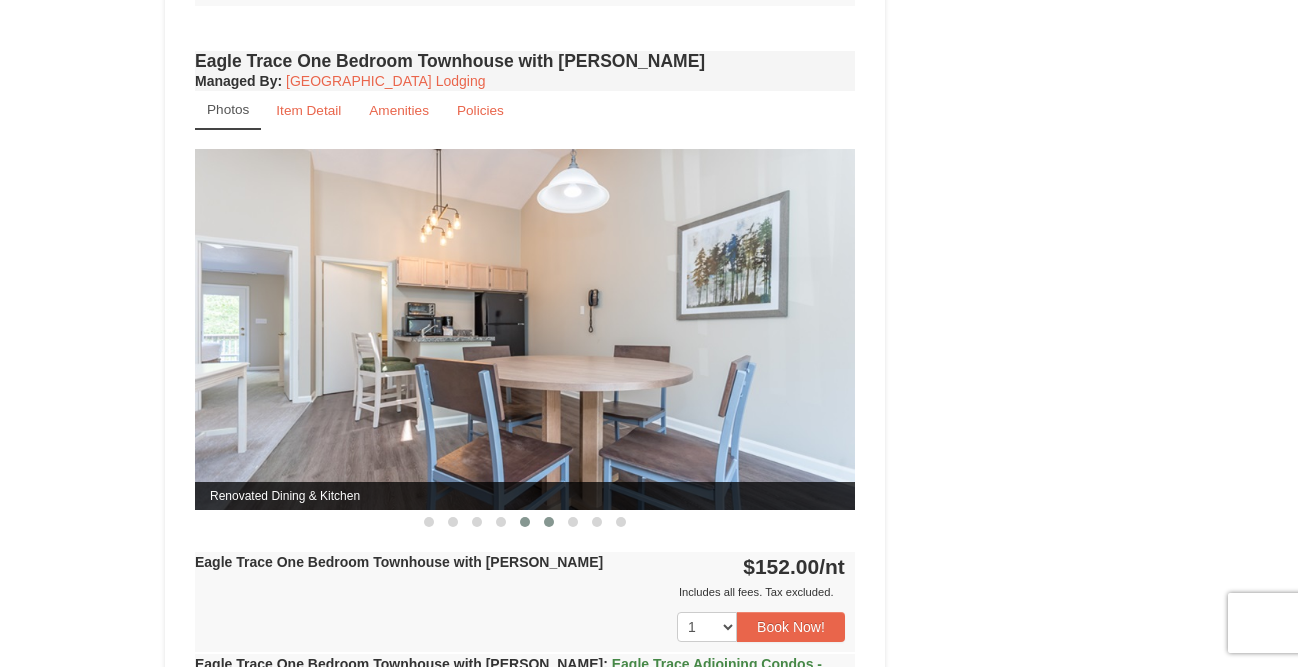 click at bounding box center [549, 522] 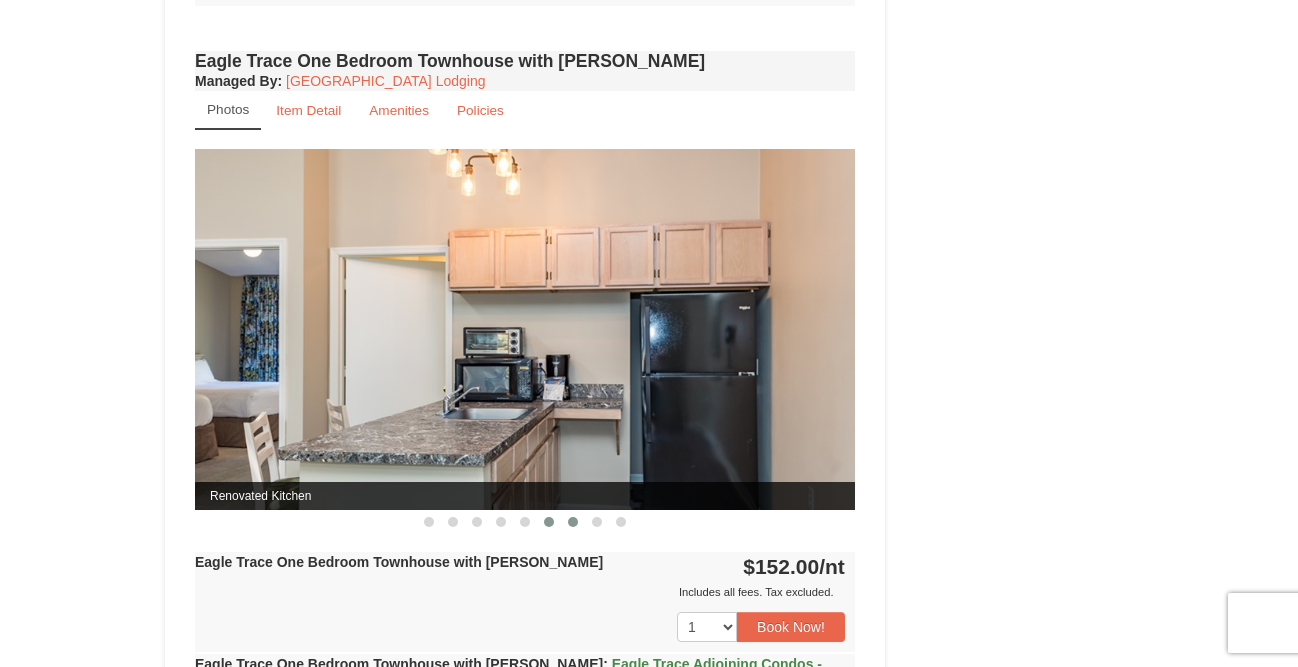click at bounding box center [573, 522] 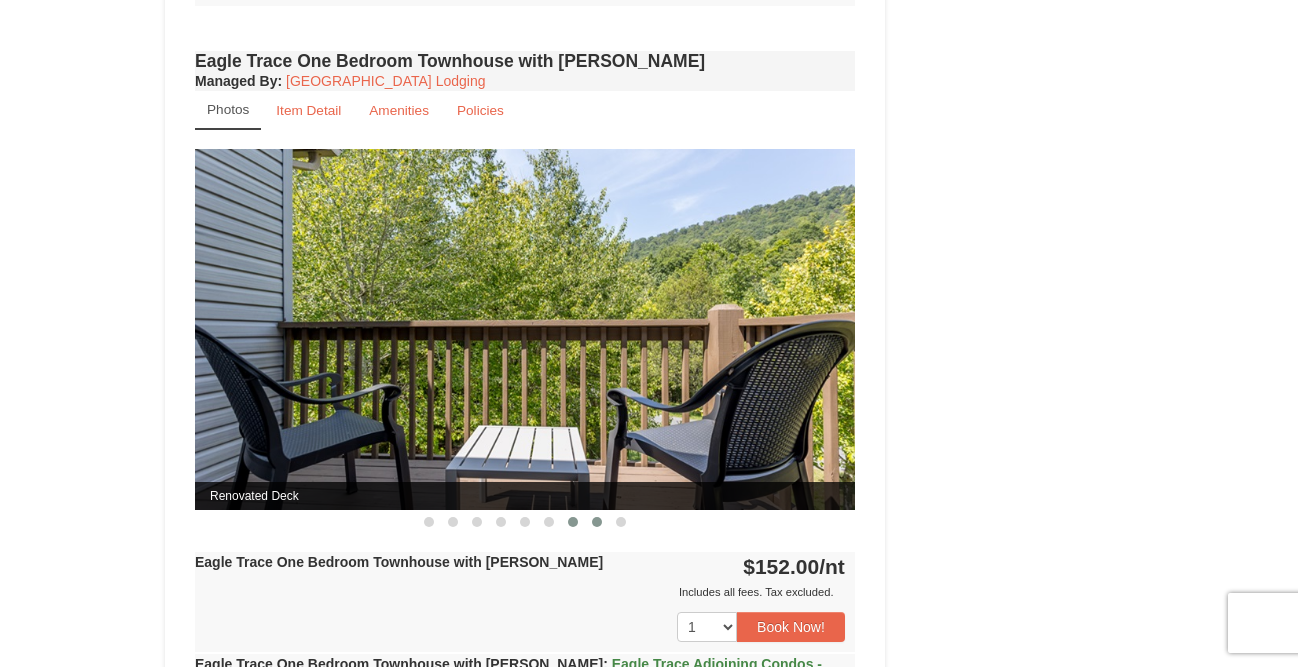 click at bounding box center (597, 522) 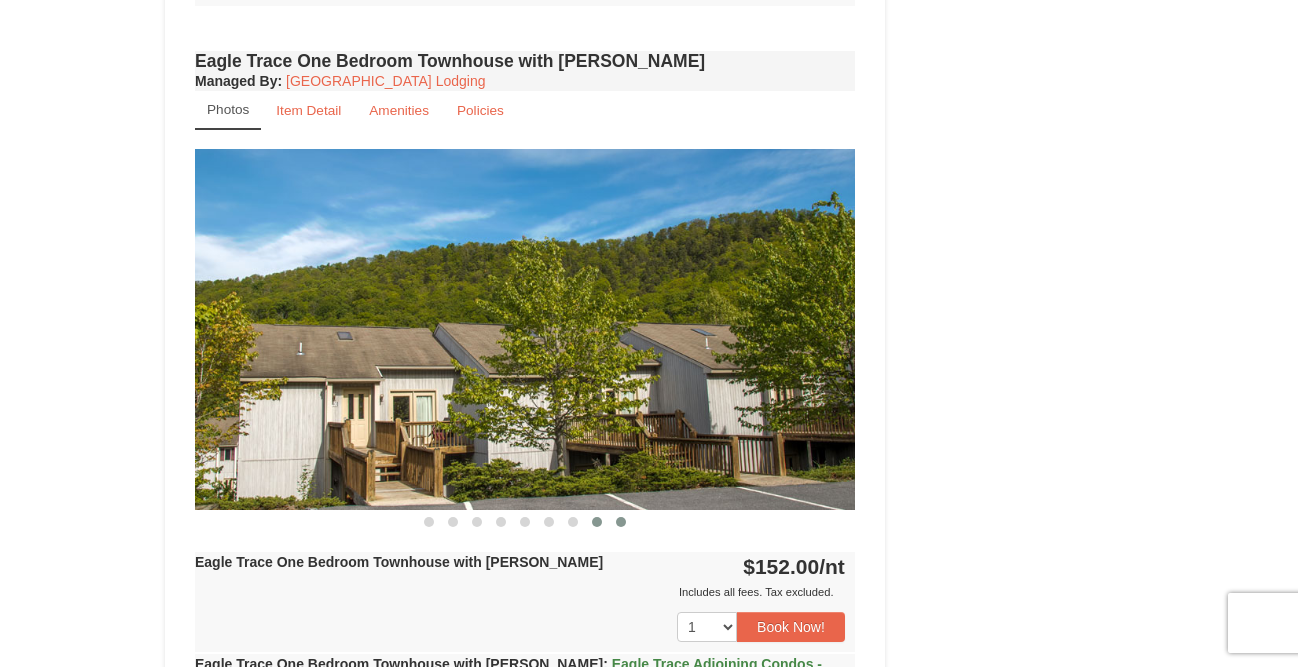 click at bounding box center (621, 522) 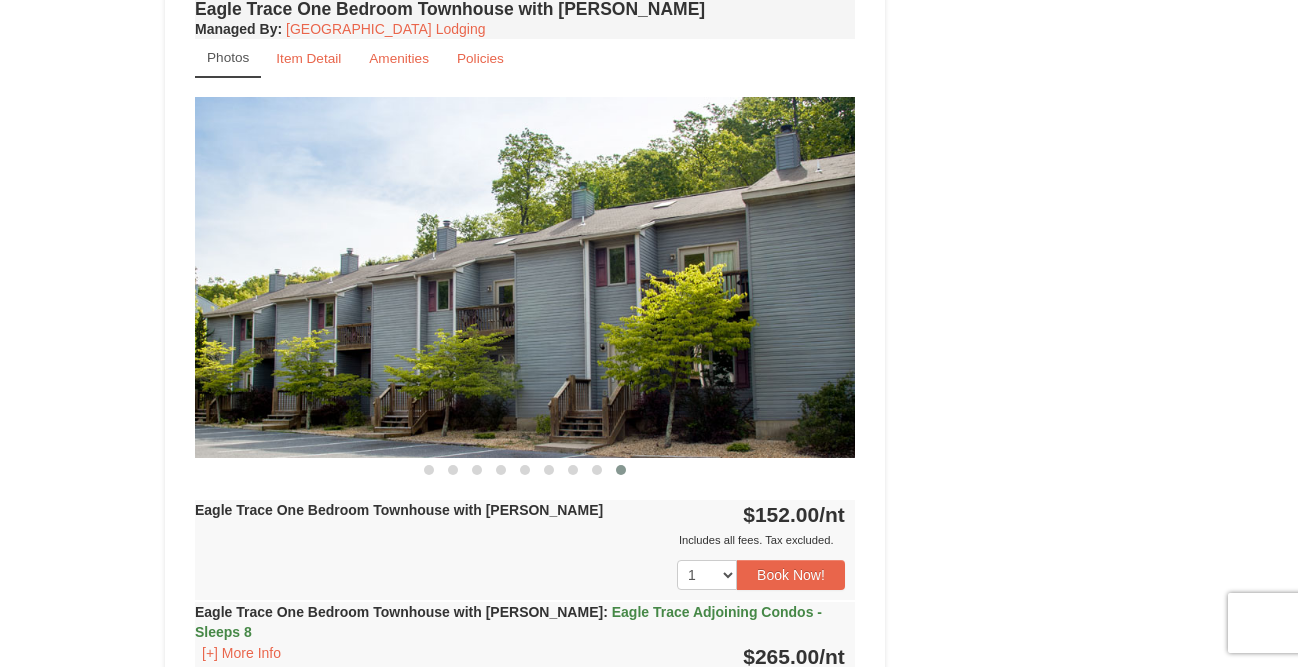scroll, scrollTop: 1734, scrollLeft: 0, axis: vertical 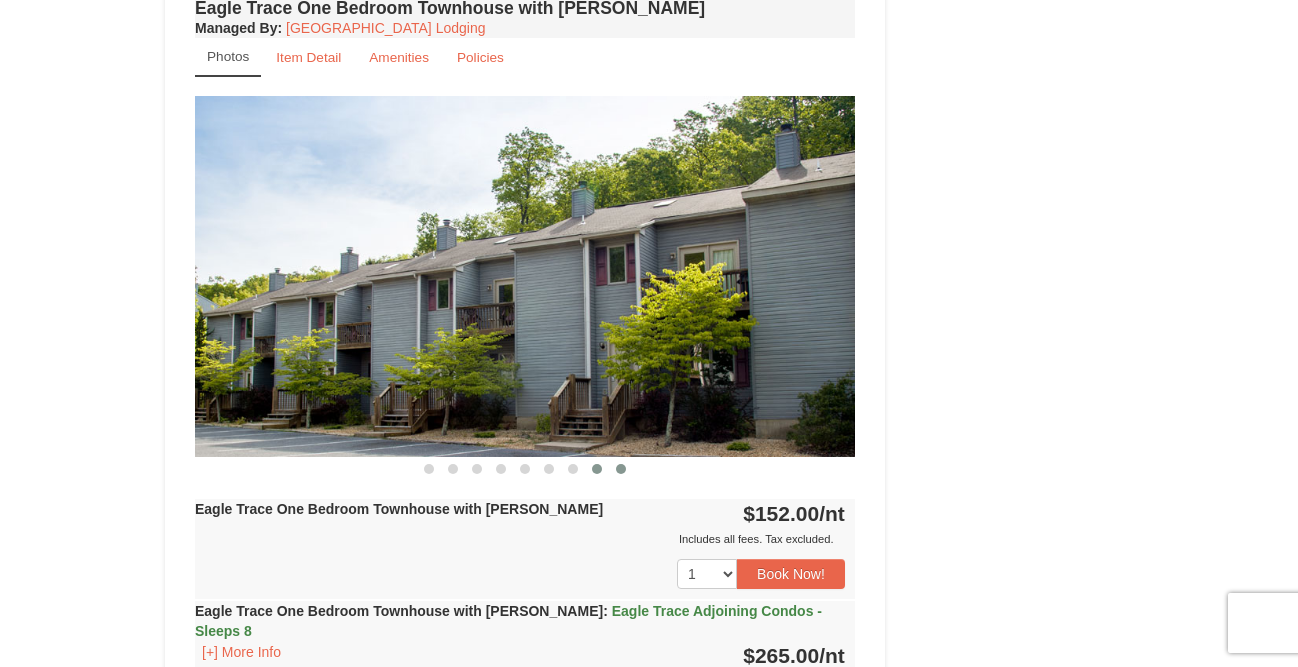 click at bounding box center [597, 469] 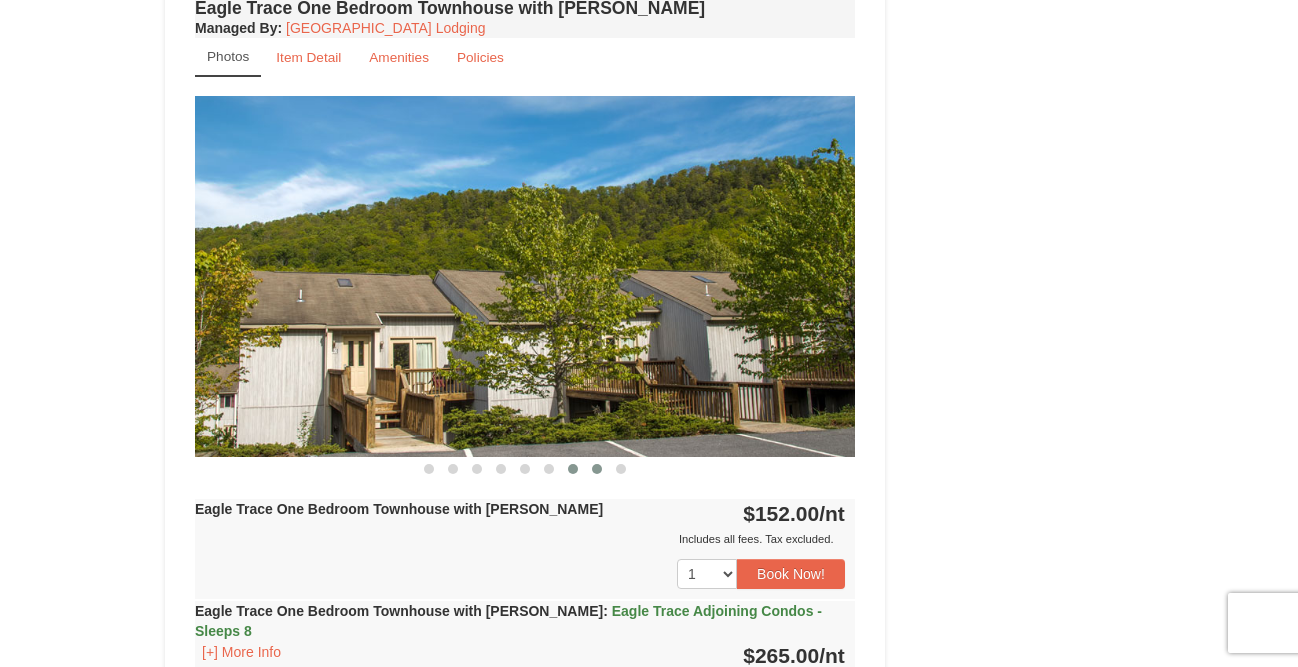 click at bounding box center (573, 469) 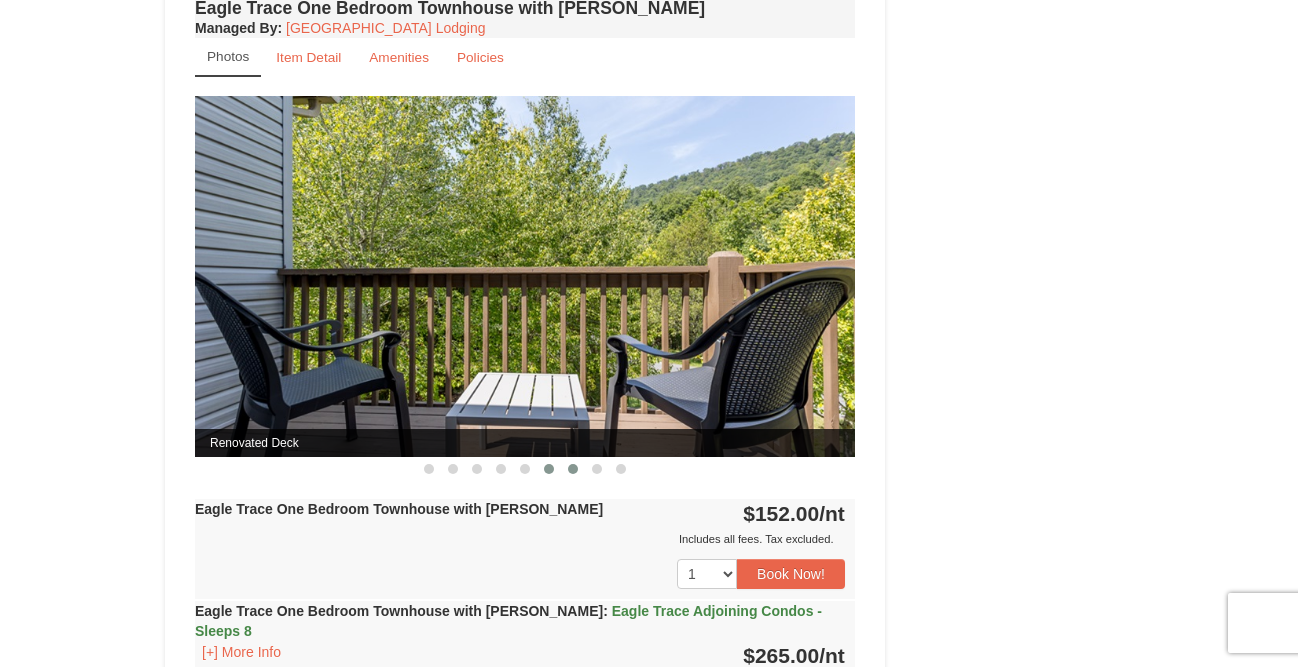 click at bounding box center [549, 469] 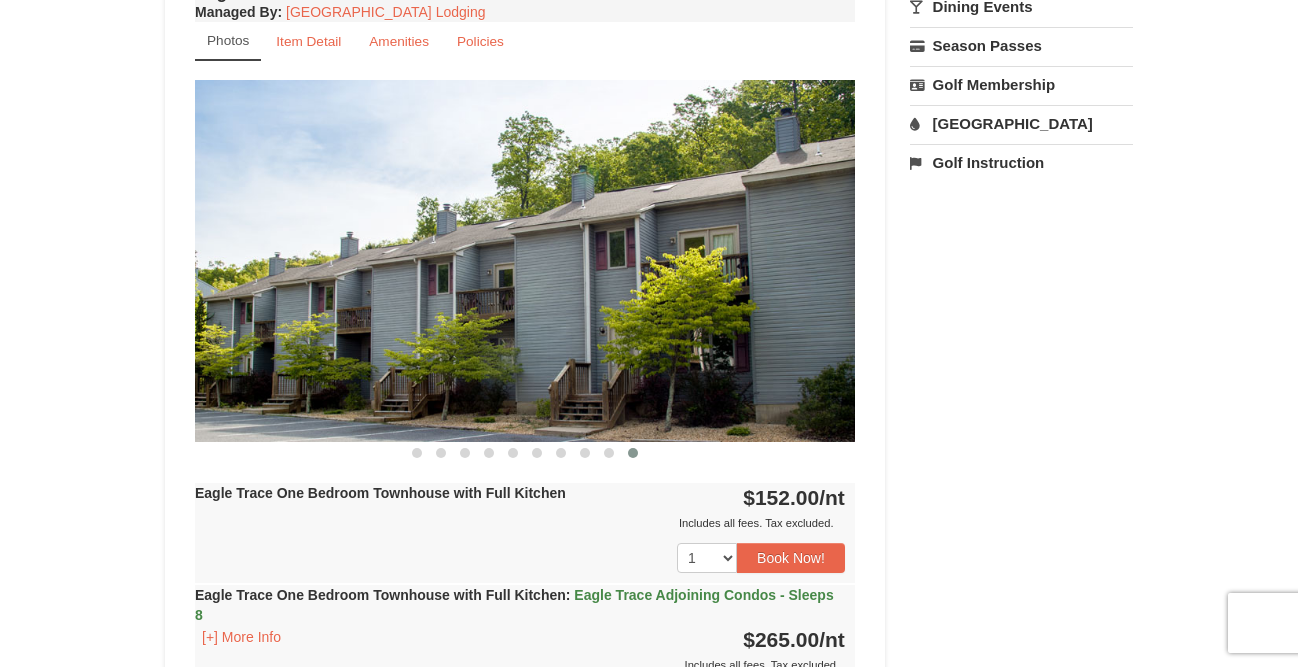 scroll, scrollTop: 790, scrollLeft: 0, axis: vertical 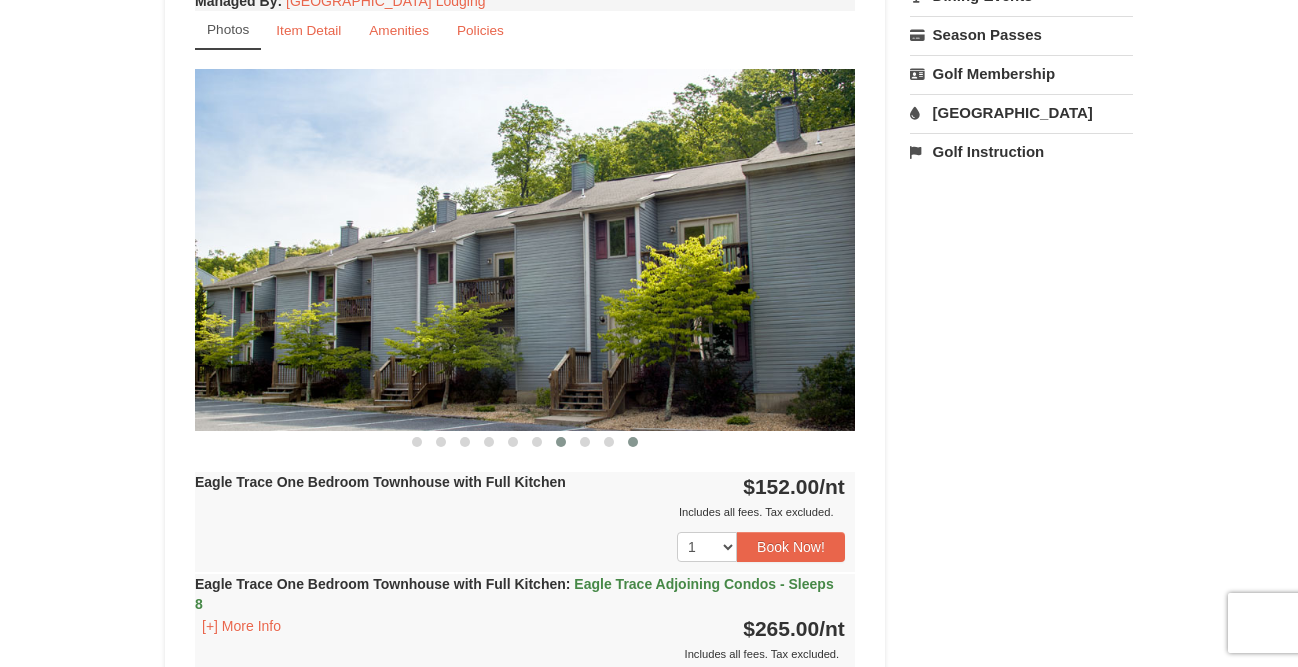 click at bounding box center (561, 442) 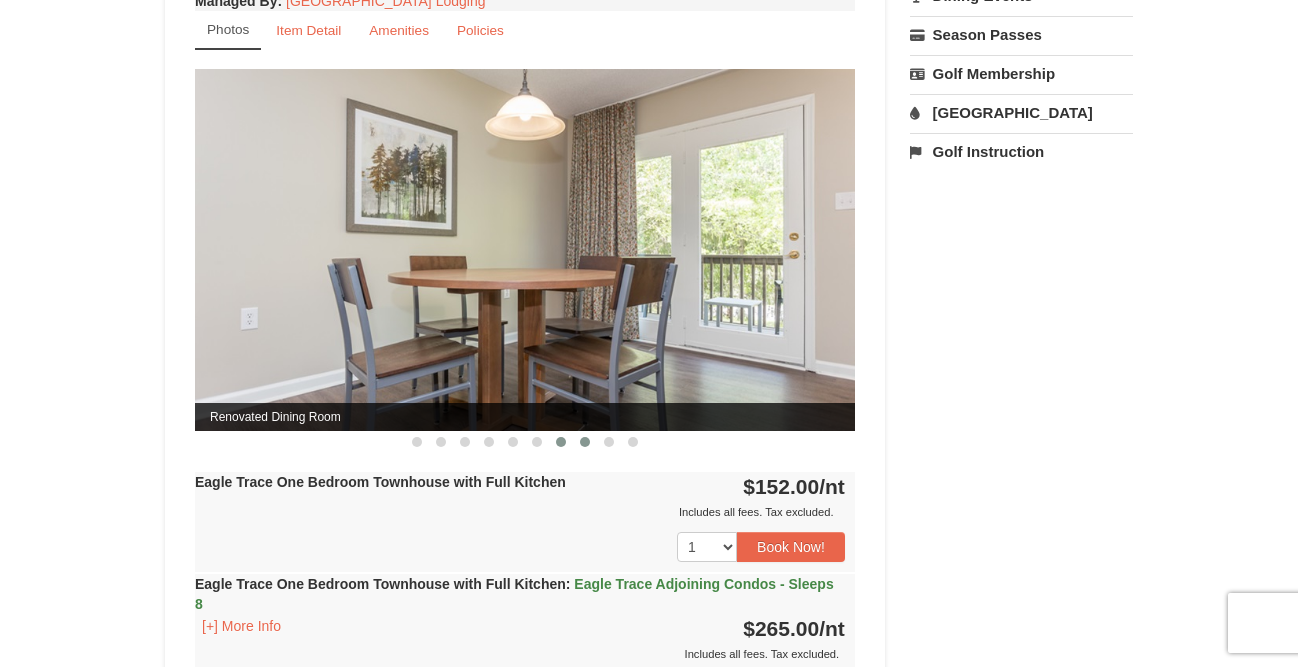 click at bounding box center (585, 442) 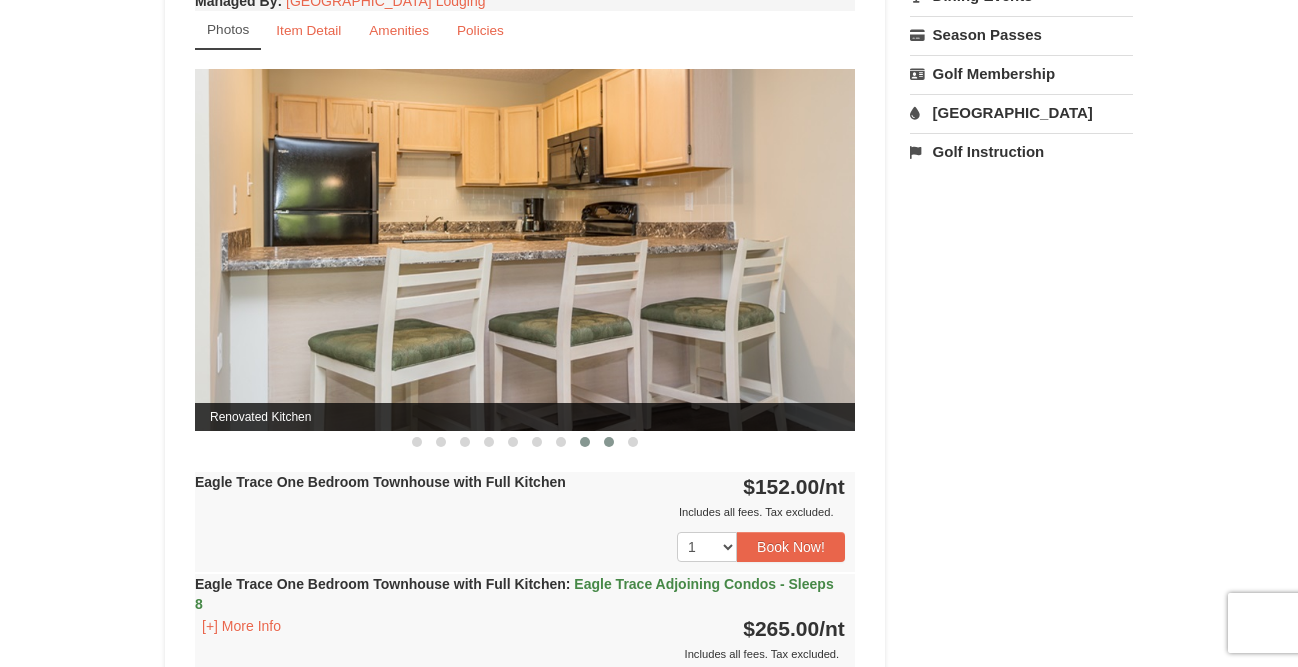click at bounding box center [609, 442] 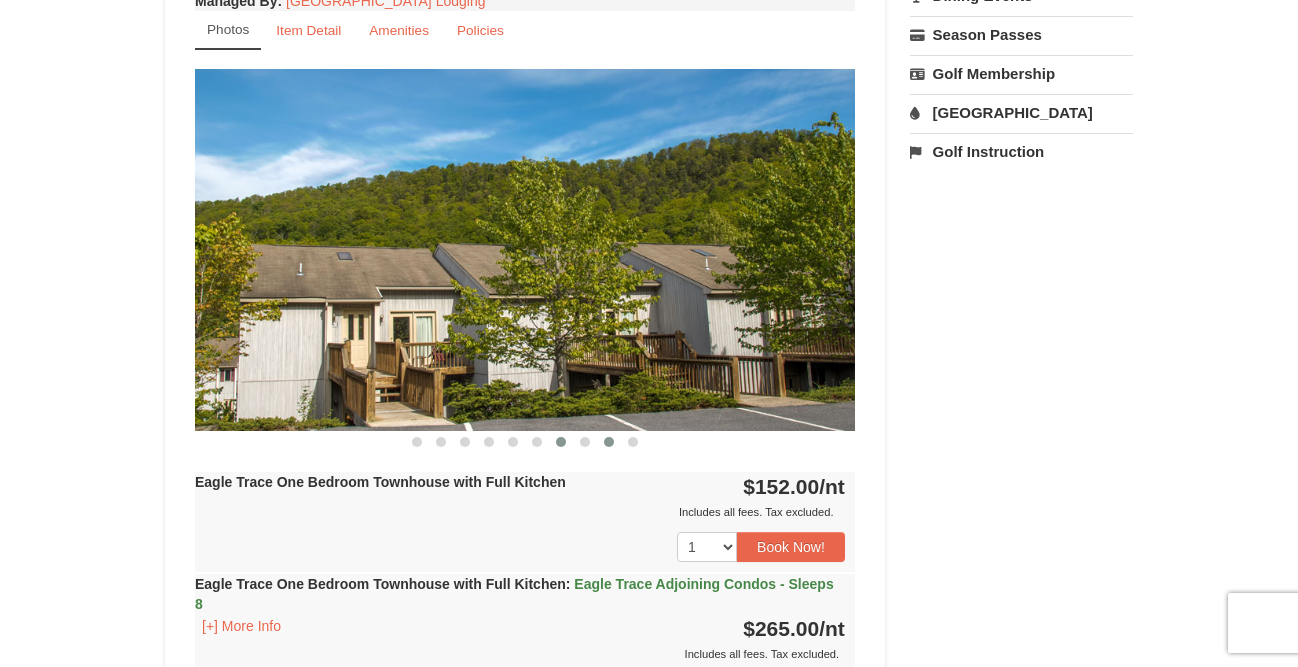 click at bounding box center (561, 442) 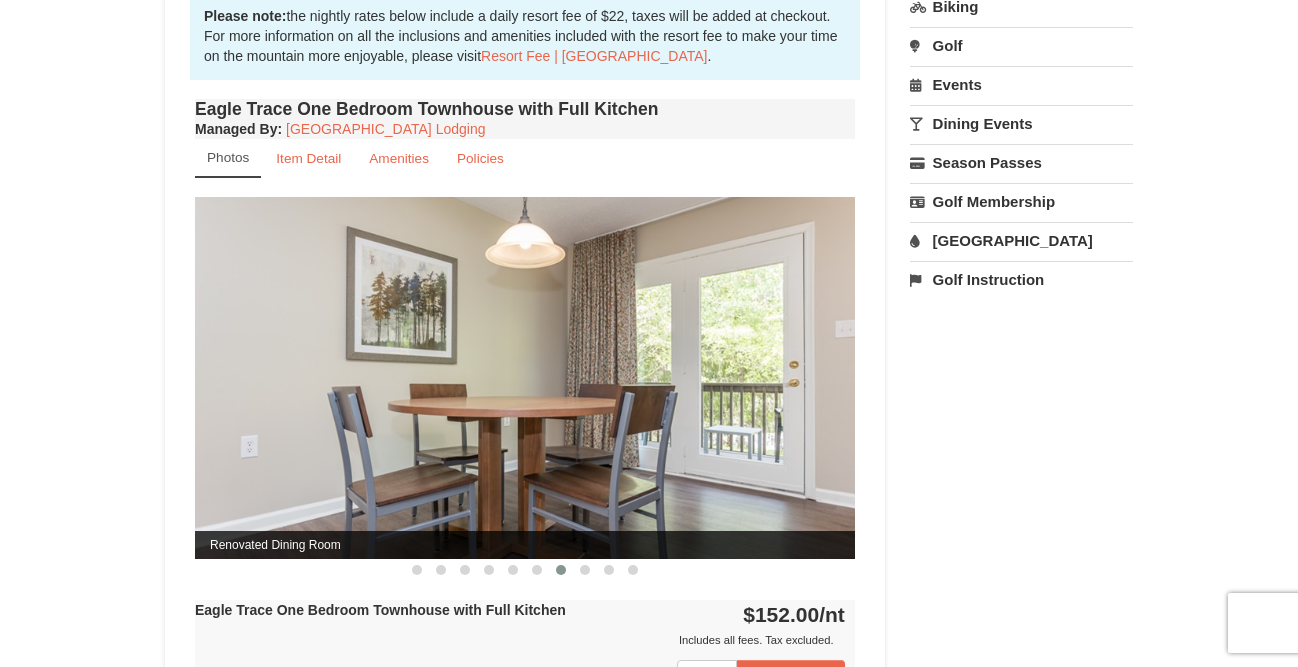 scroll, scrollTop: 652, scrollLeft: 0, axis: vertical 